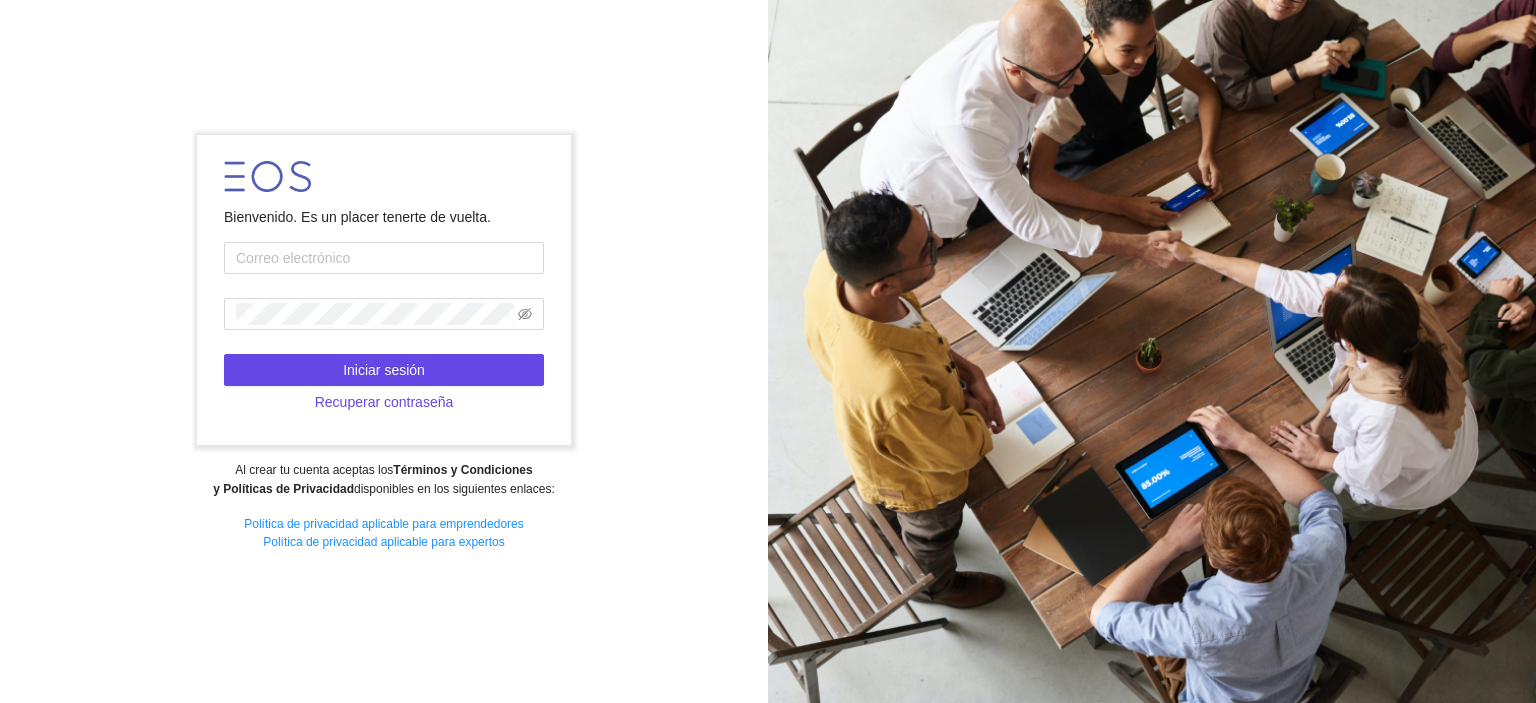 scroll, scrollTop: 0, scrollLeft: 0, axis: both 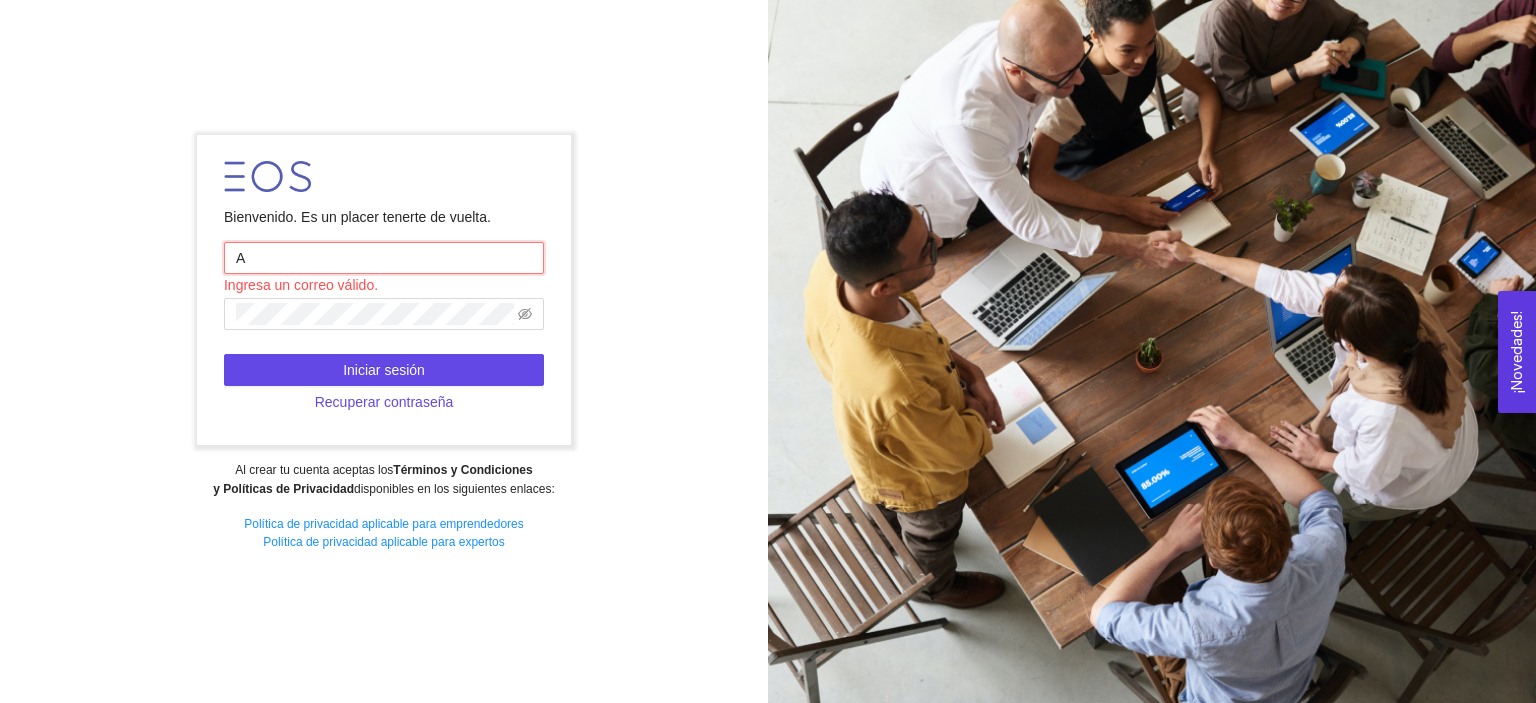type on "[EMAIL]" 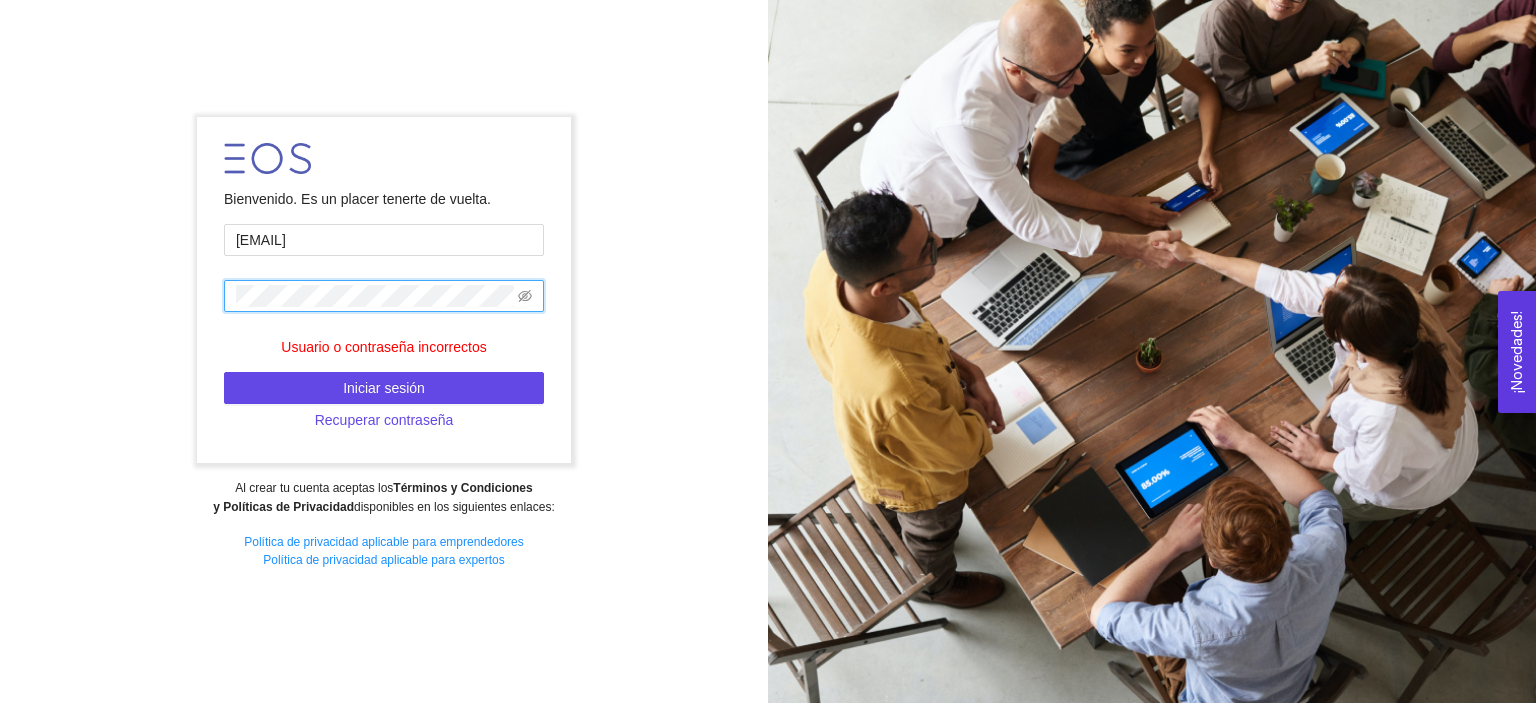 click on "Bienvenido. Es un placer tenerte de vuelta. [EMAIL] Usuario o contraseña incorrectos Iniciar sesión Recuperar contraseña Al crear tu cuenta aceptas los  Términos y Condiciones  y Políticas de Privacidad  disponibles en los siguientes enlaces: Política de privacidad aplicable para emprendedores Política de privacidad aplicable para expertos" at bounding box center [384, 351] 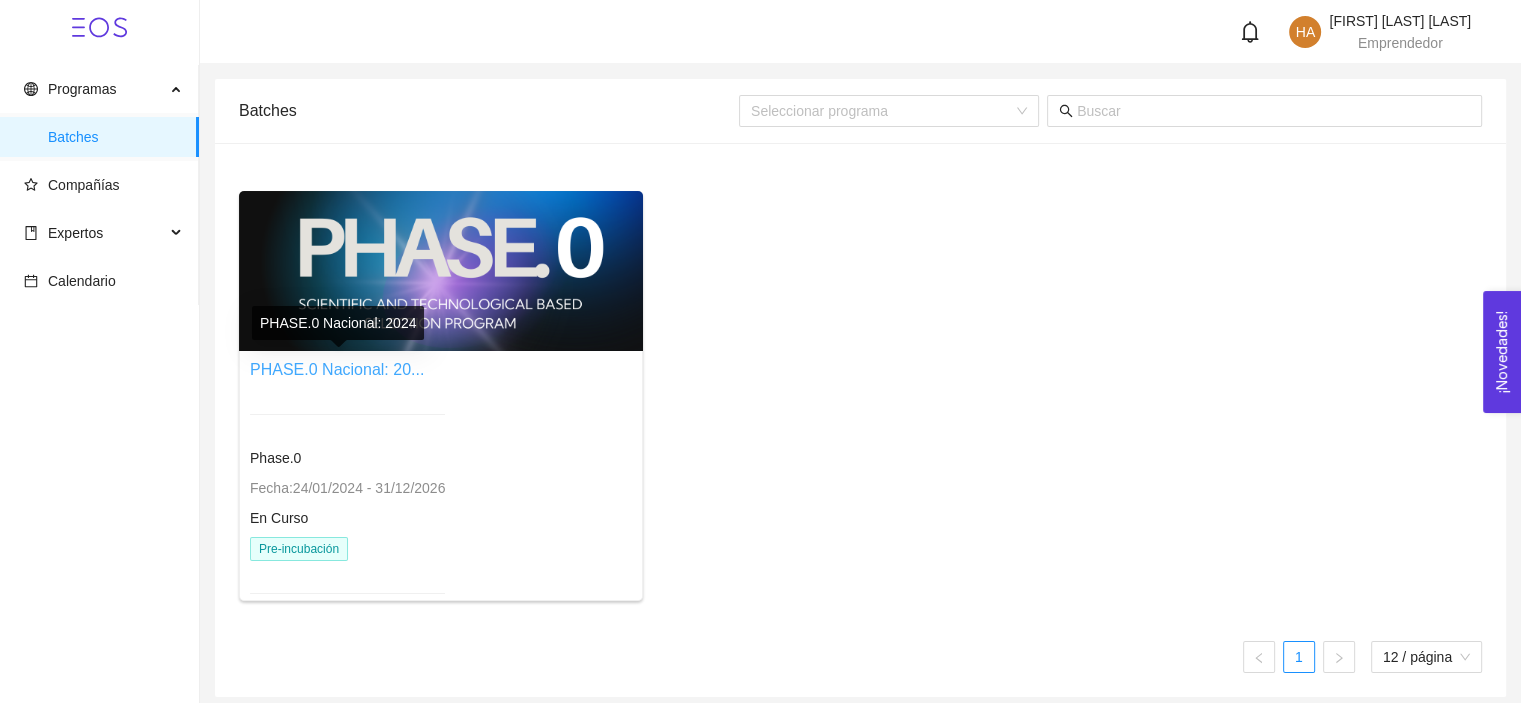 click on "PHASE.0 Nacional: 20..." at bounding box center [337, 369] 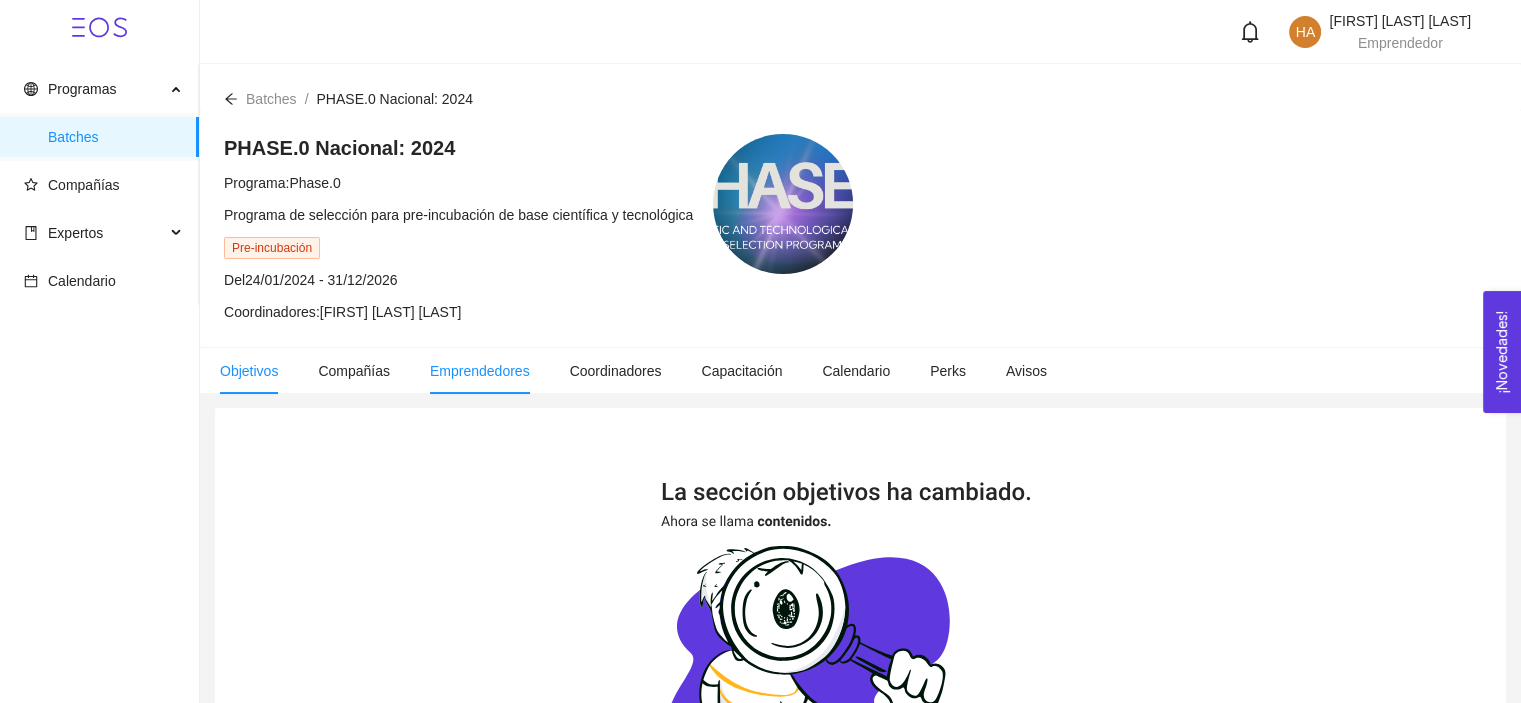 click on "Emprendedores" at bounding box center [480, 371] 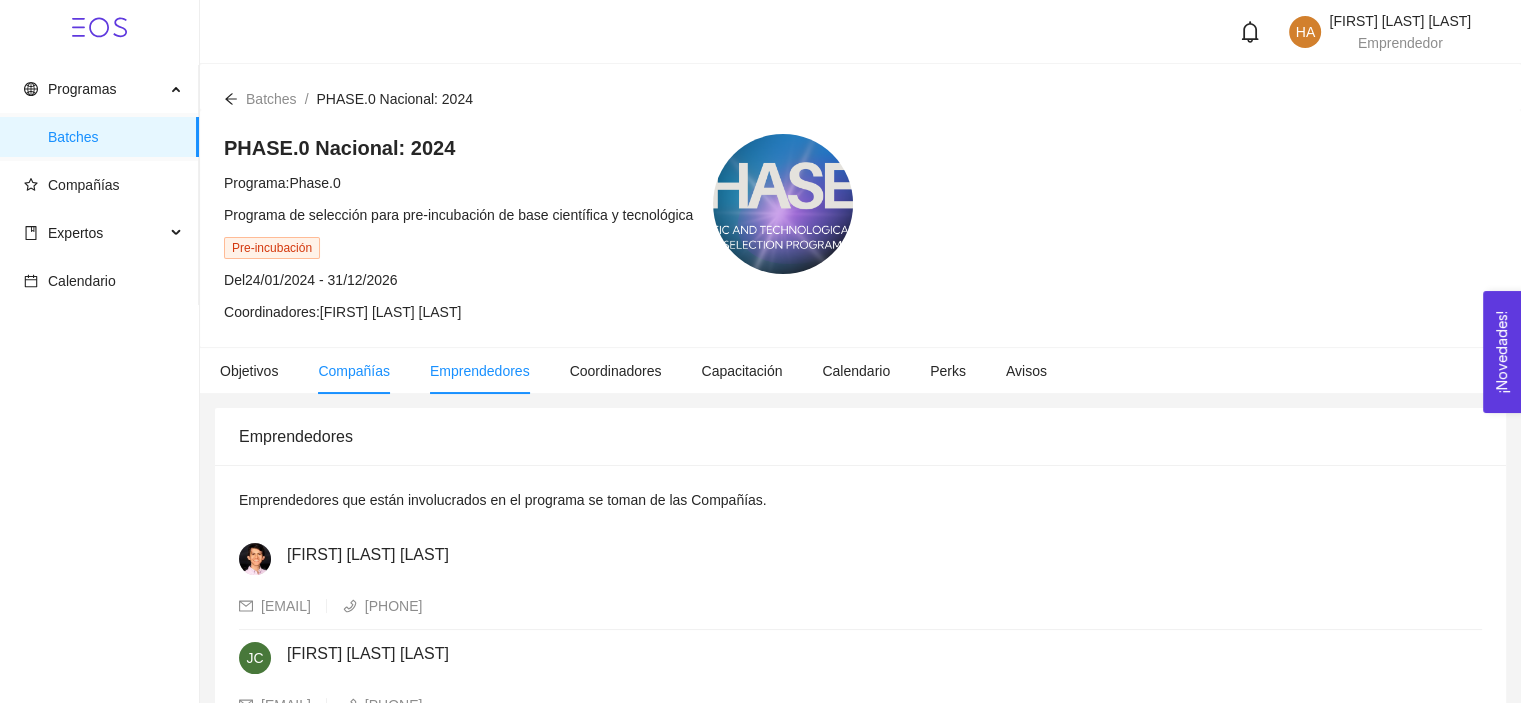 click on "Compañías" at bounding box center [354, 371] 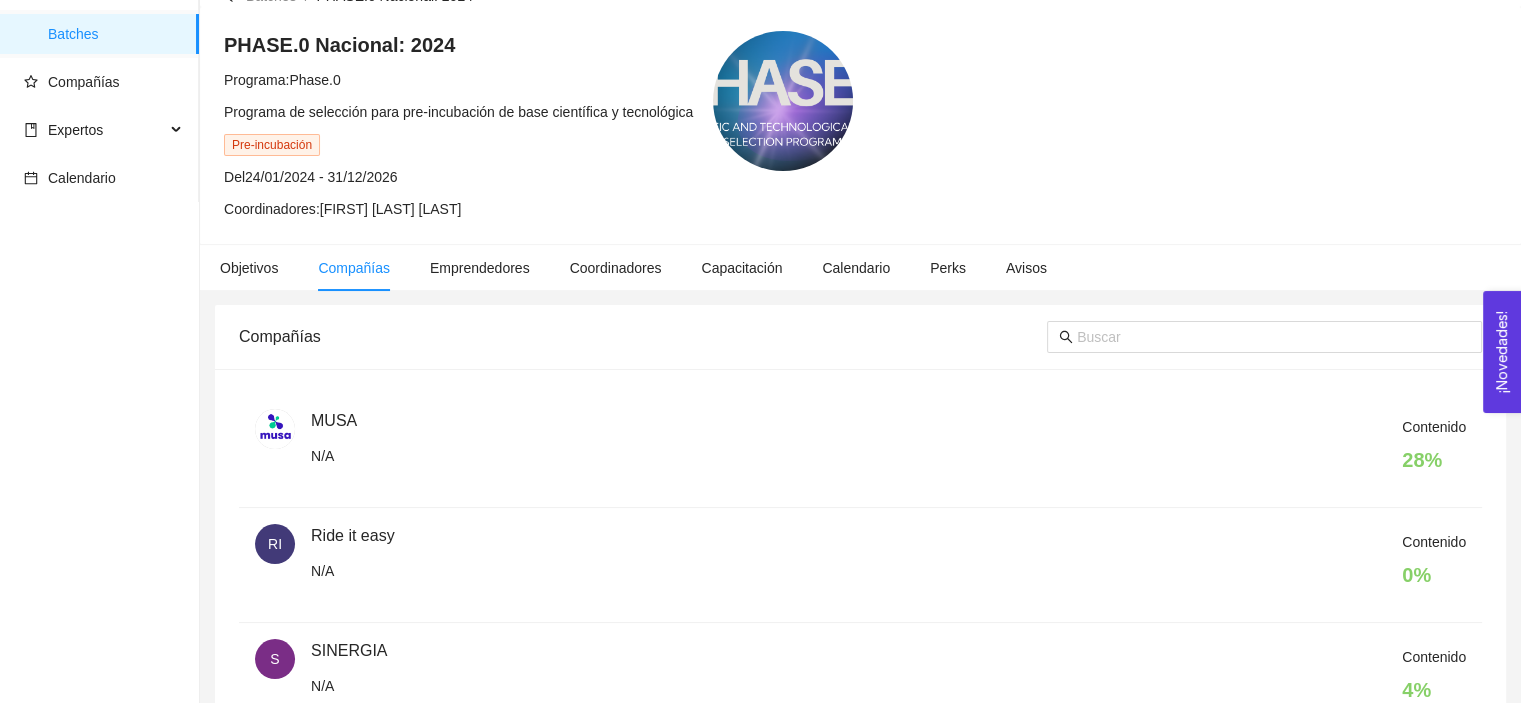 scroll, scrollTop: 0, scrollLeft: 0, axis: both 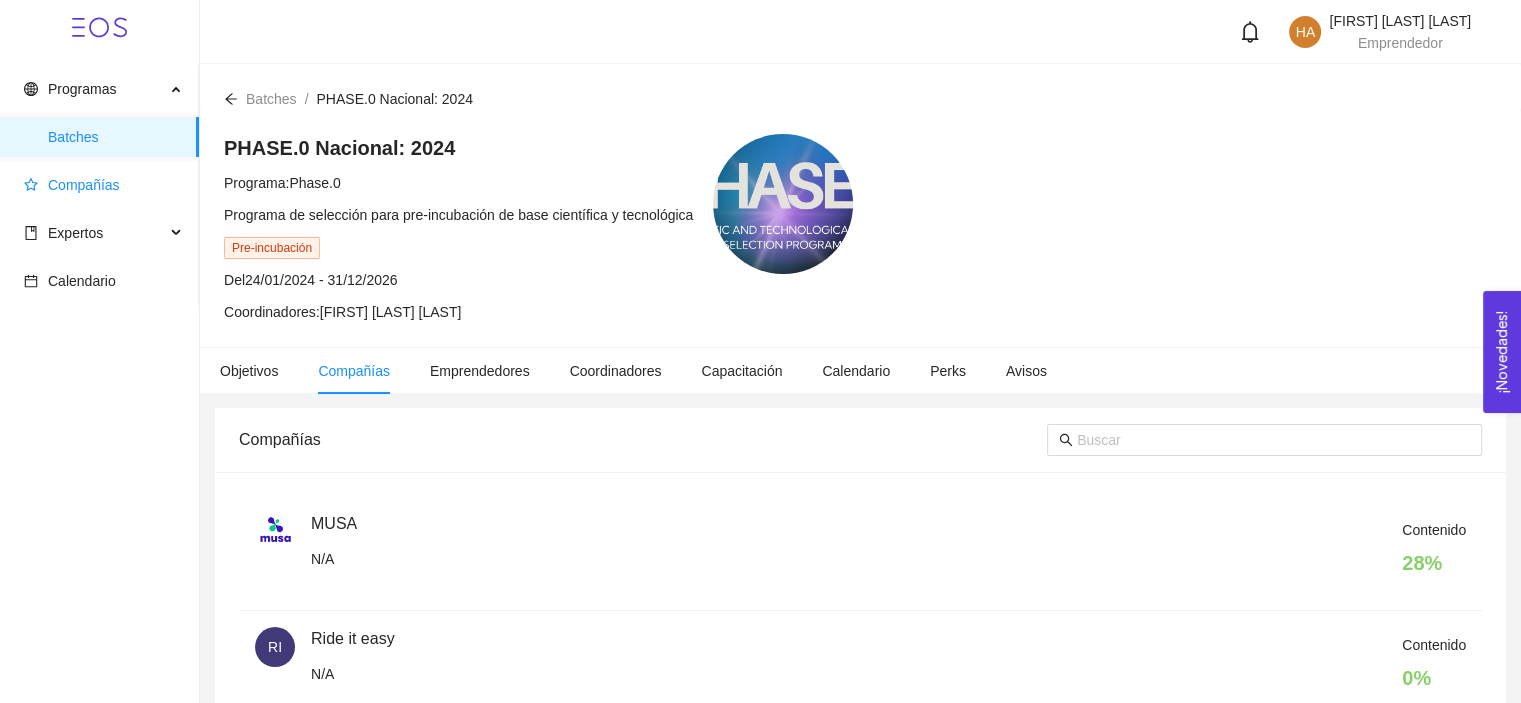 click on "Compañías" at bounding box center (103, 185) 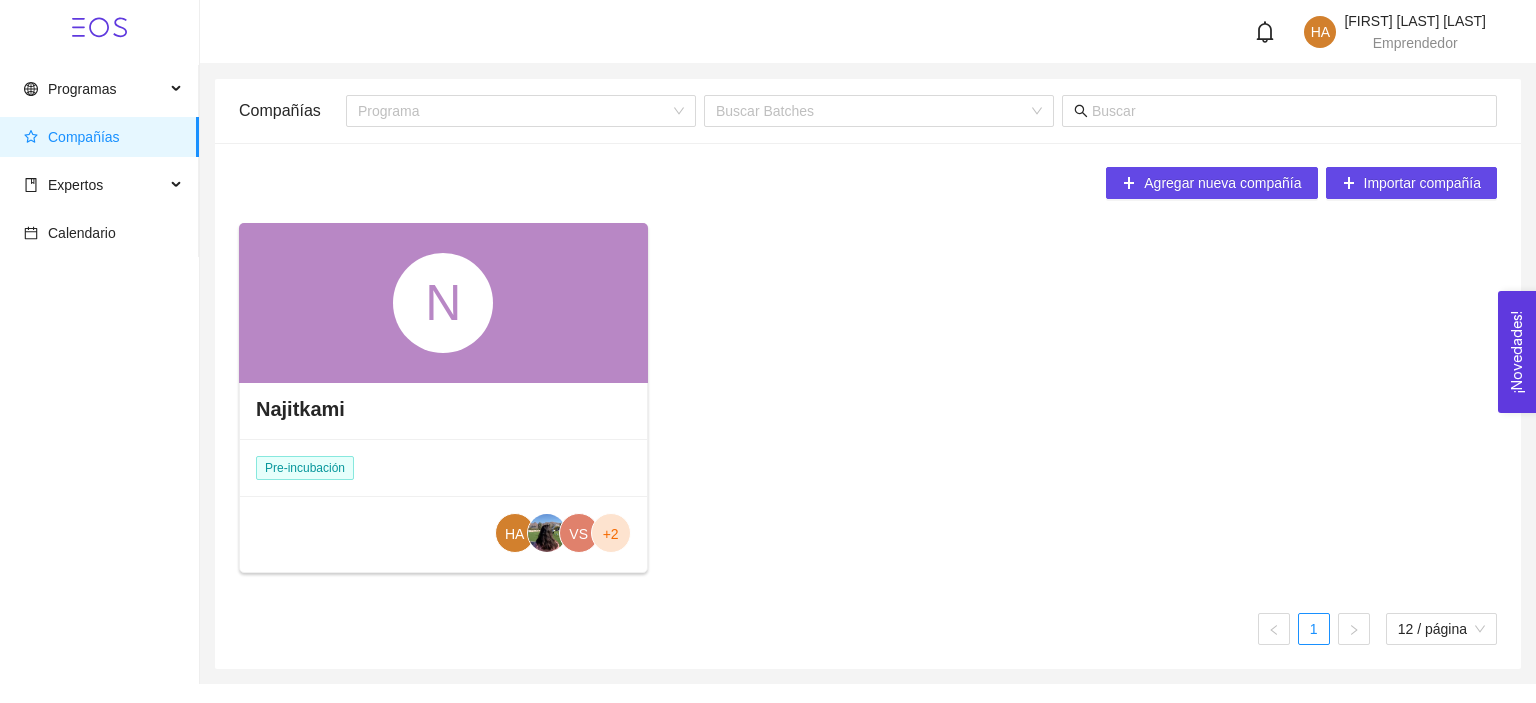 click on "N" at bounding box center [443, 303] 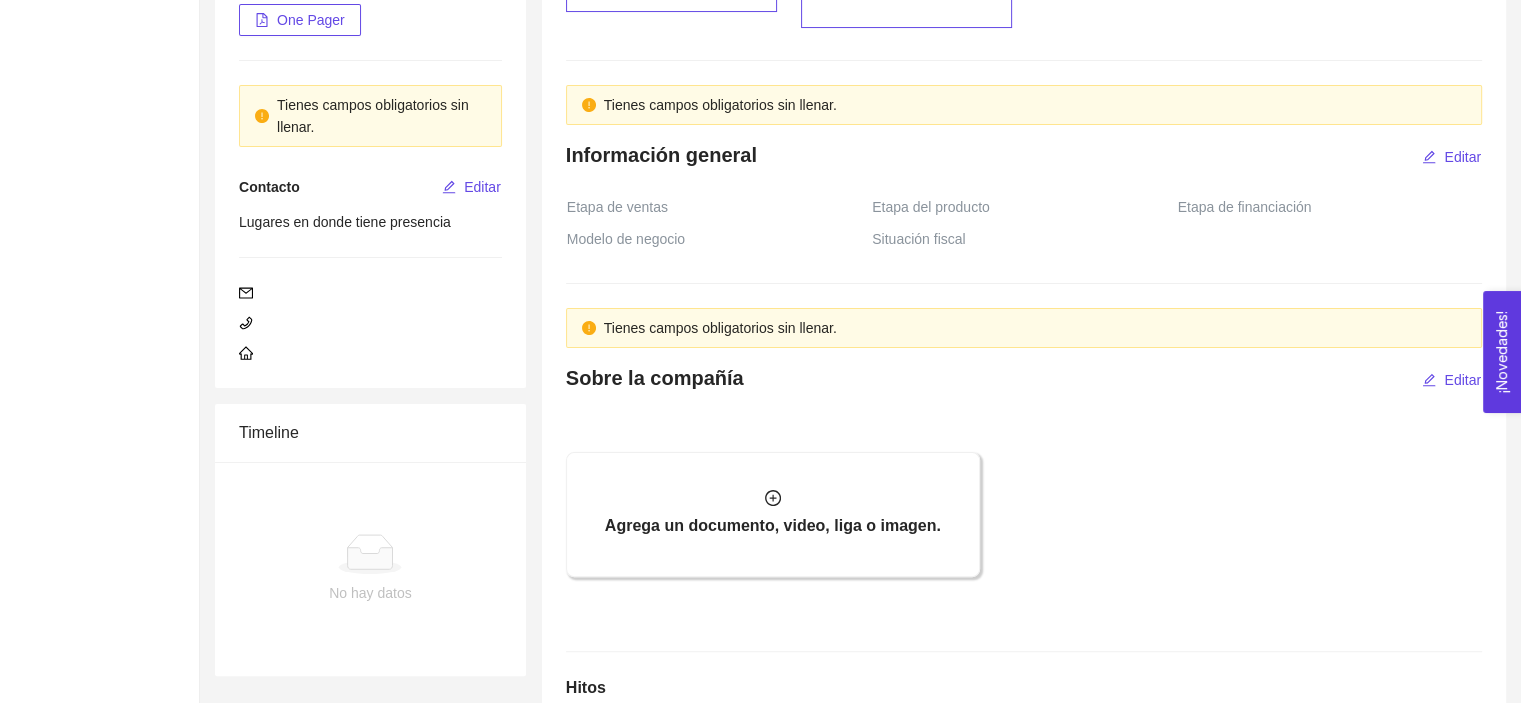 scroll, scrollTop: 100, scrollLeft: 0, axis: vertical 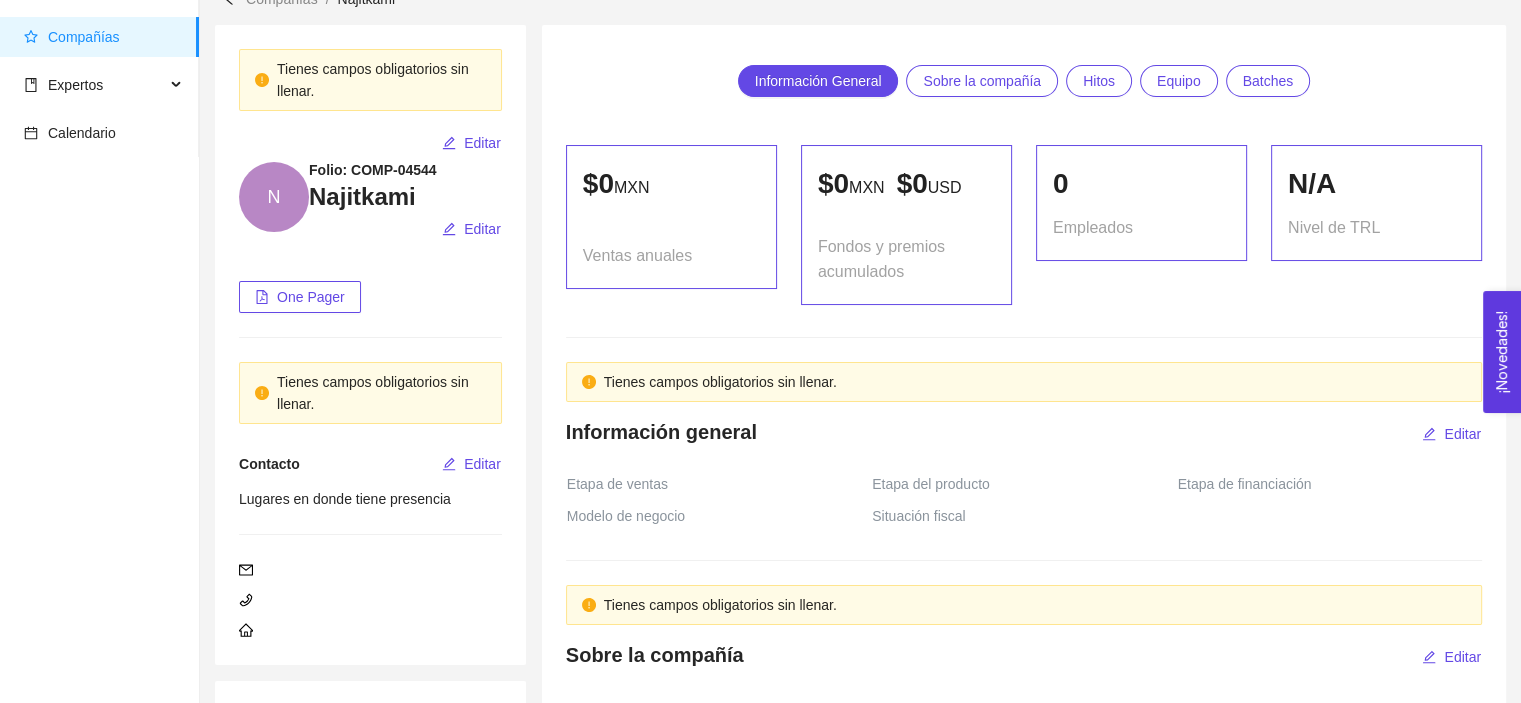 click on "Sobre la compañía" at bounding box center (982, 81) 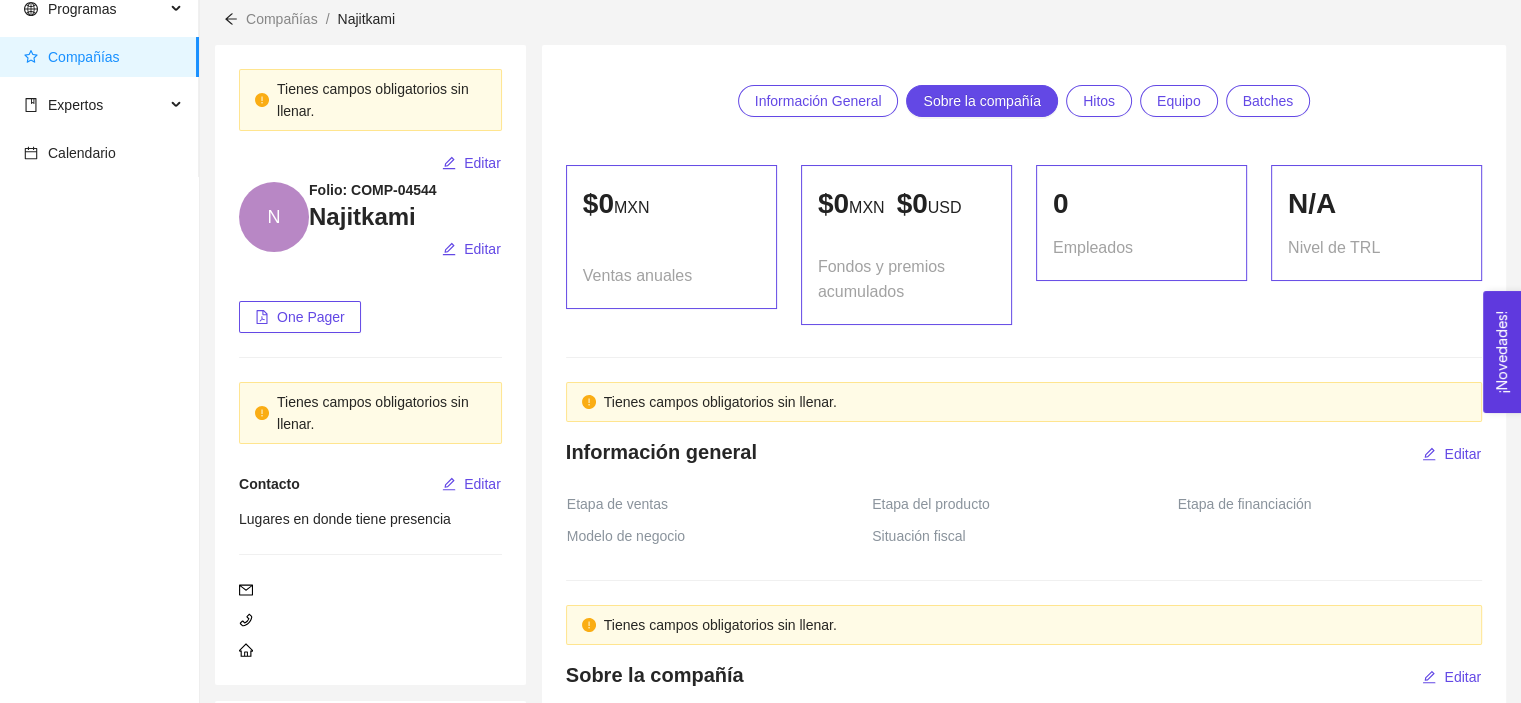scroll, scrollTop: 0, scrollLeft: 0, axis: both 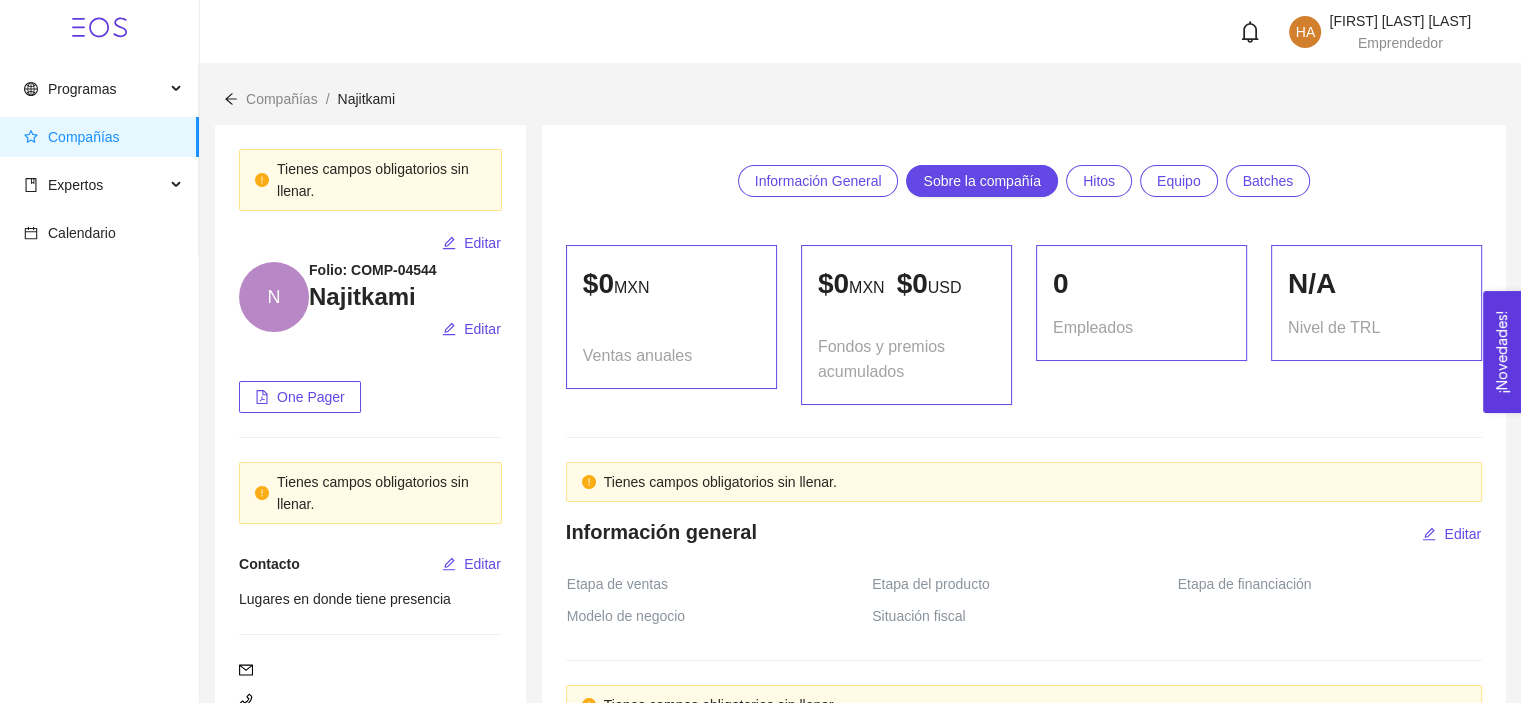 click on "Batches" at bounding box center [1268, 181] 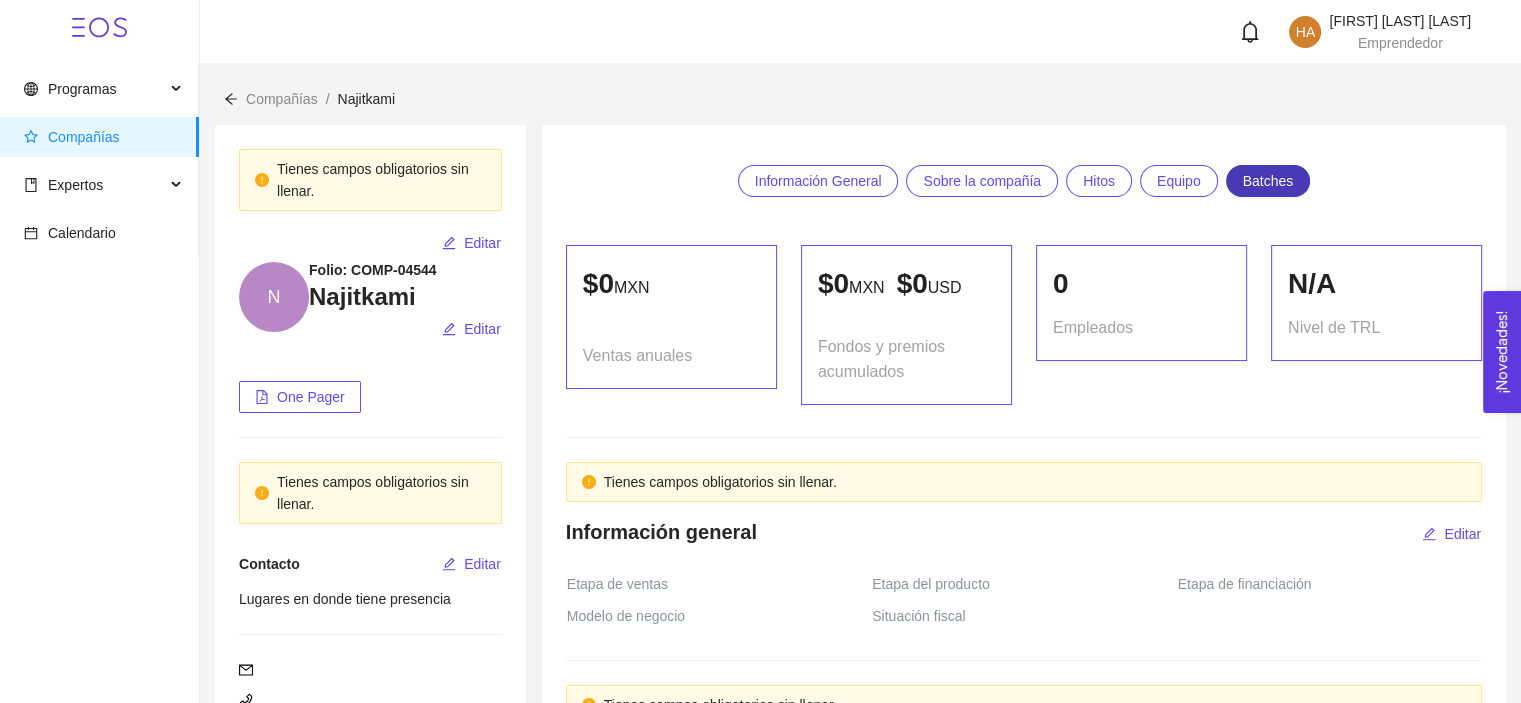 scroll, scrollTop: 1621, scrollLeft: 0, axis: vertical 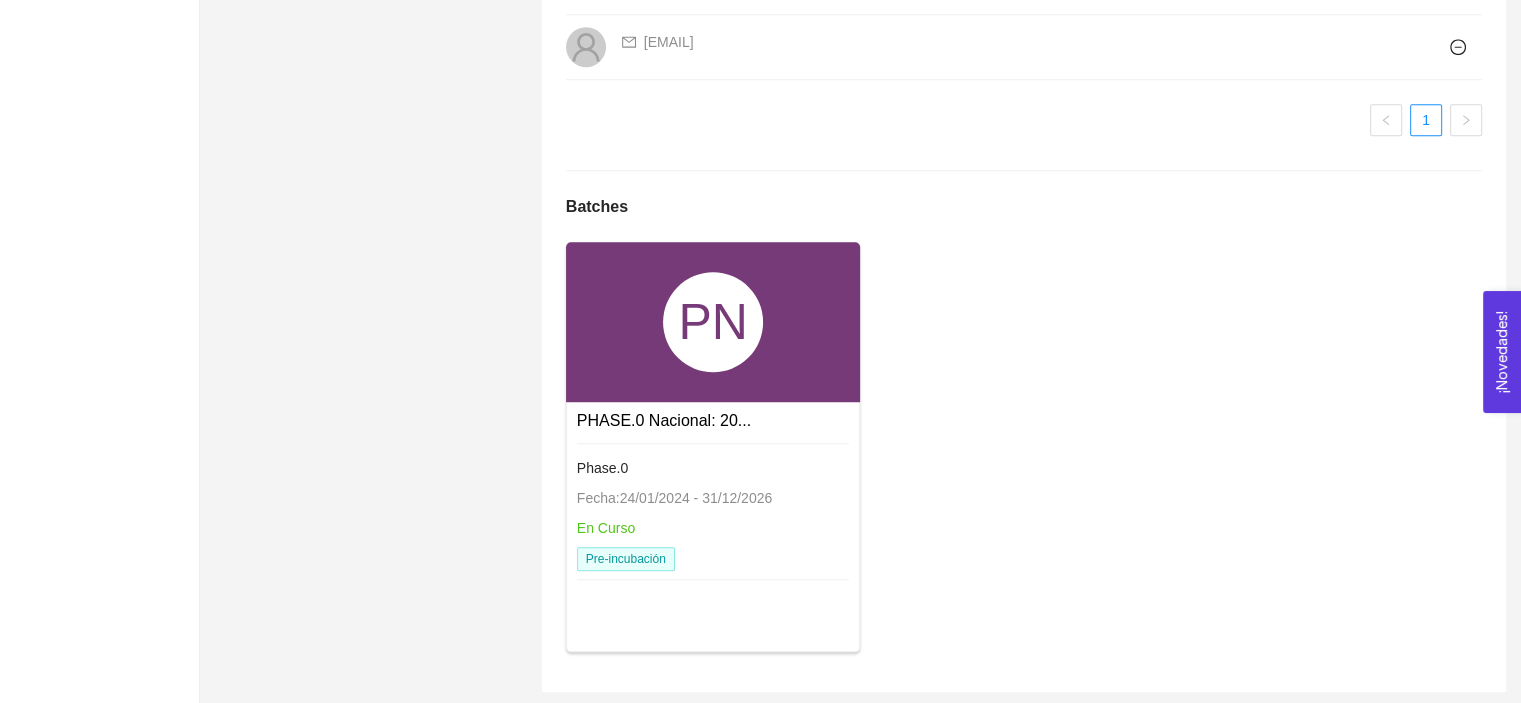 click on "PN" at bounding box center (713, 322) 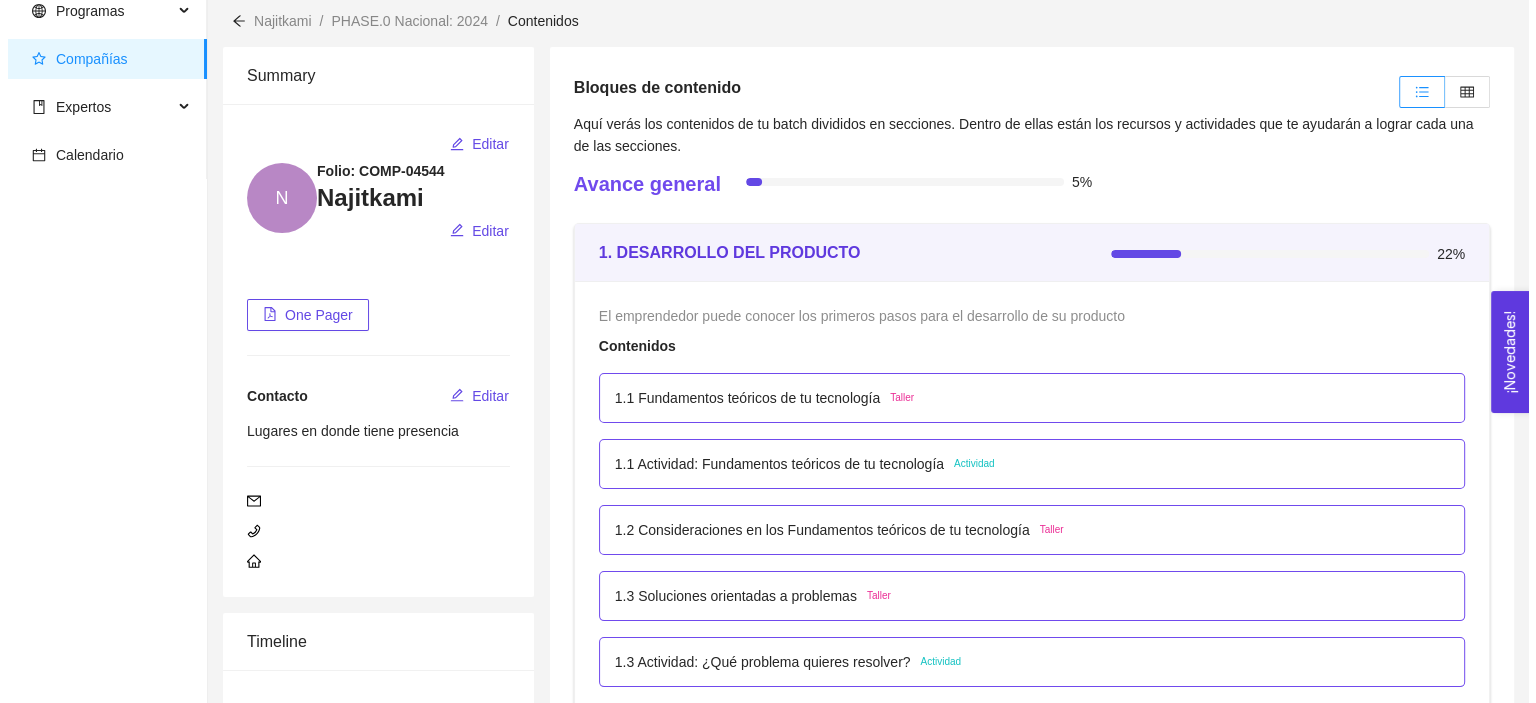 scroll, scrollTop: 100, scrollLeft: 0, axis: vertical 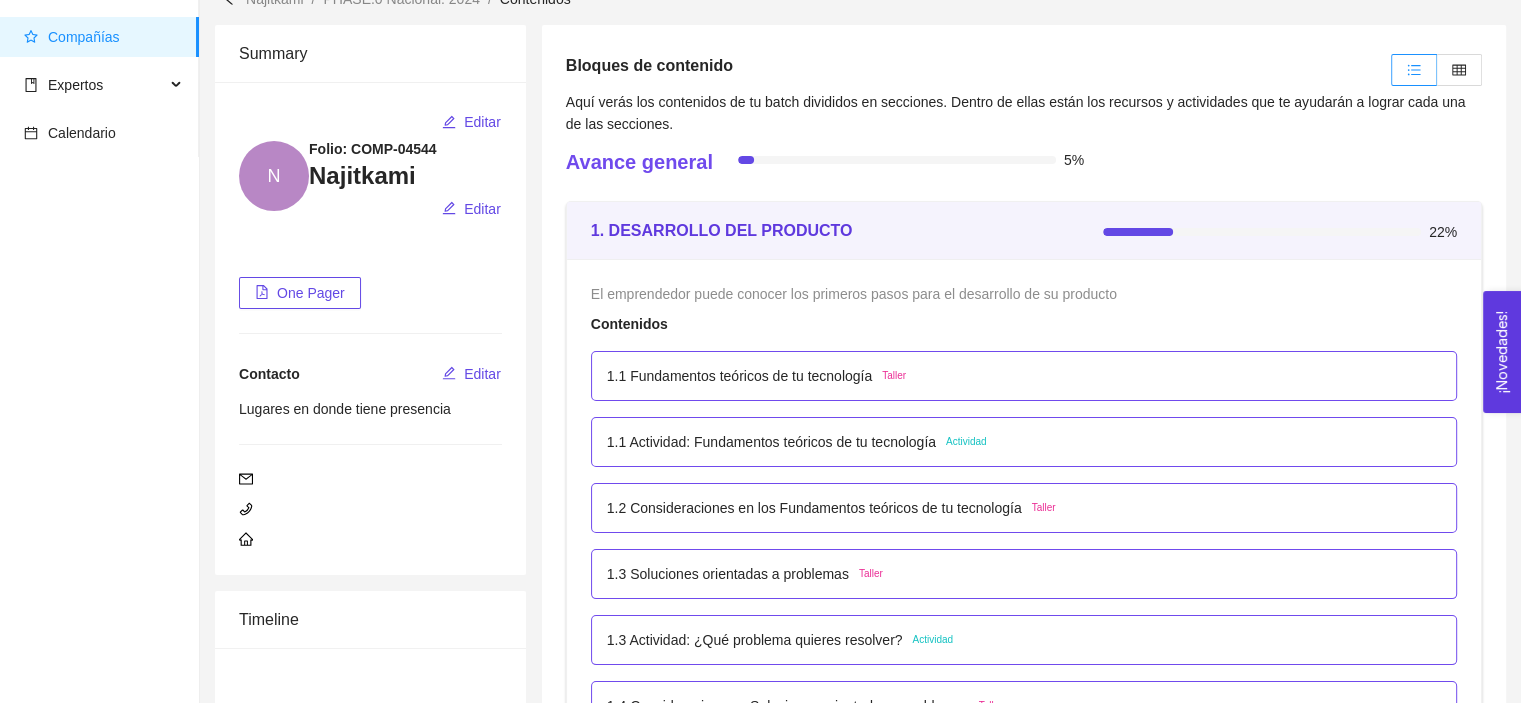 click on "1.1 Actividad: Fundamentos teóricos de tu tecnología Actividad" at bounding box center (1024, 376) 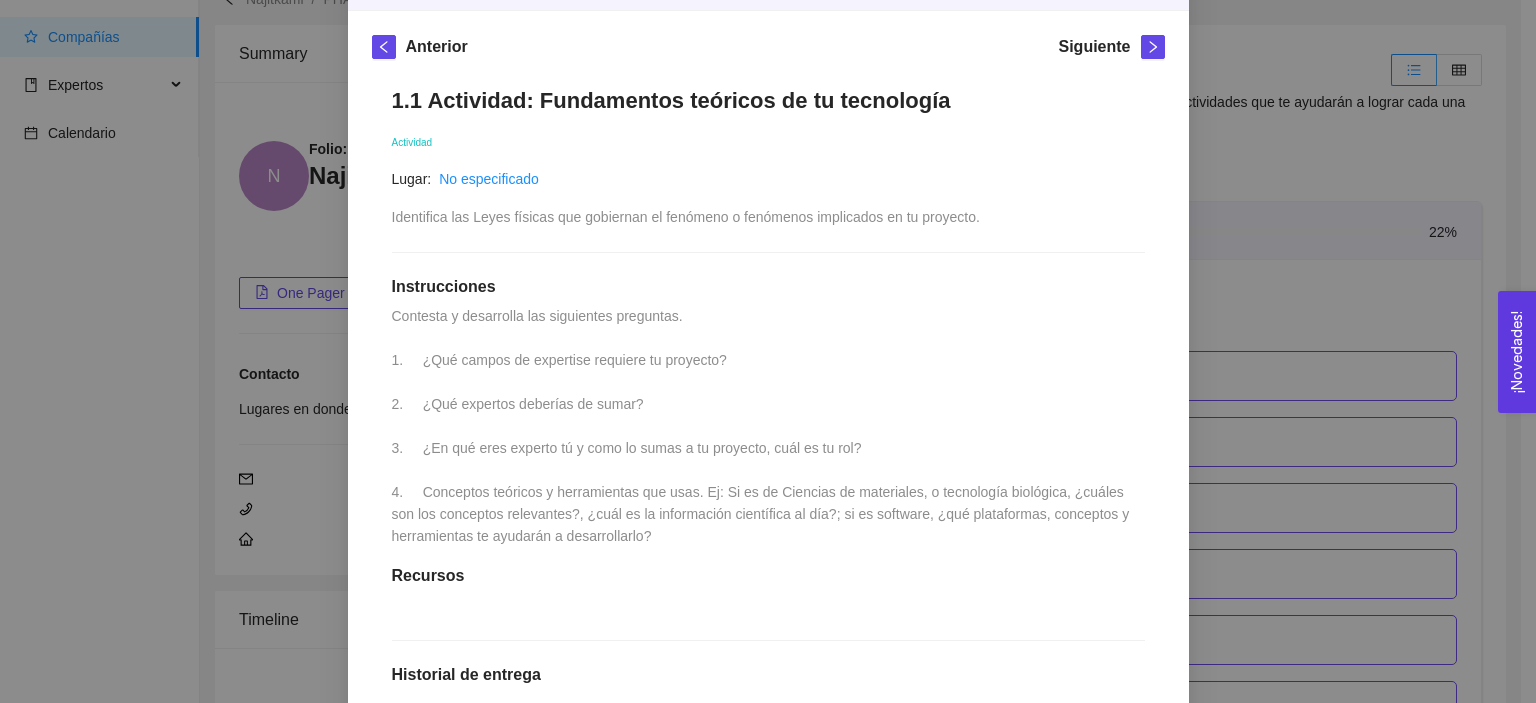 scroll, scrollTop: 168, scrollLeft: 0, axis: vertical 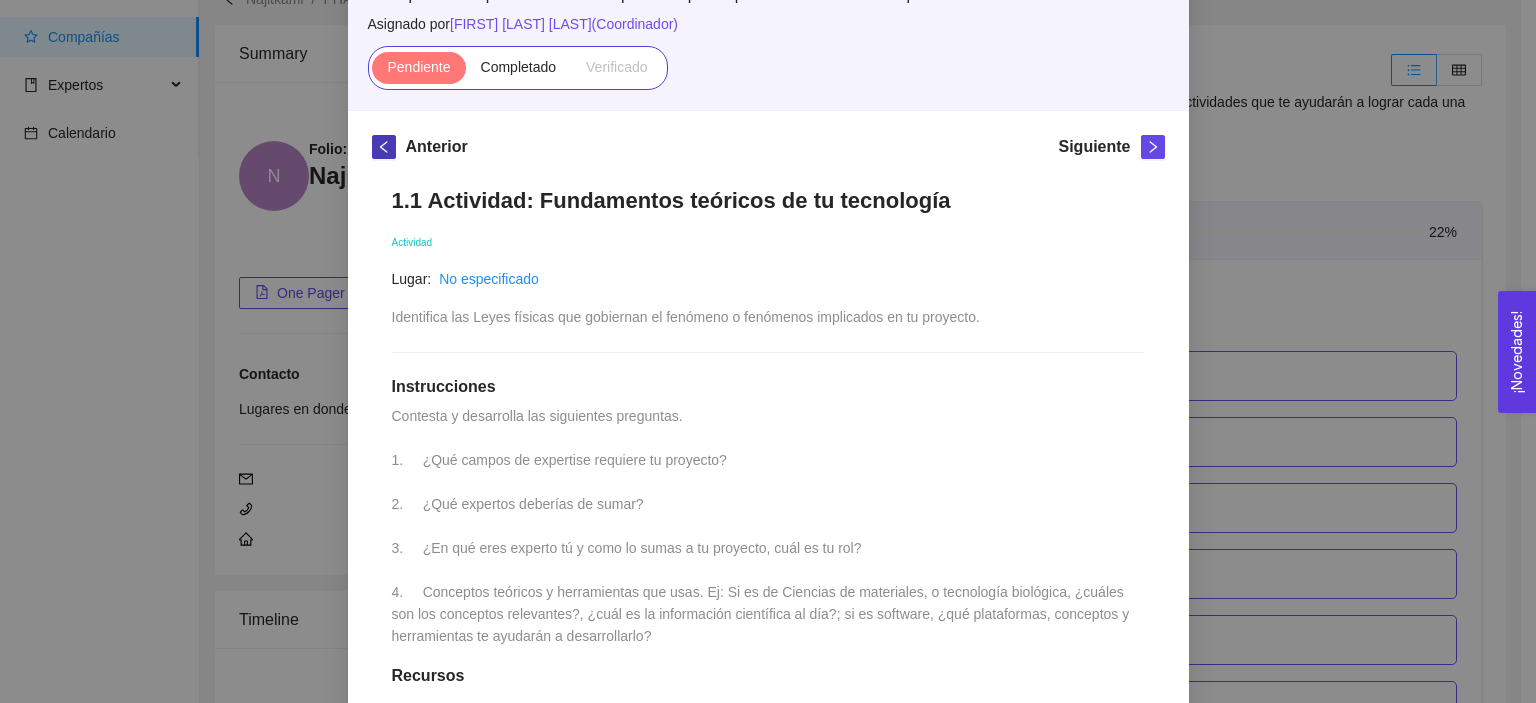 click at bounding box center (384, 147) 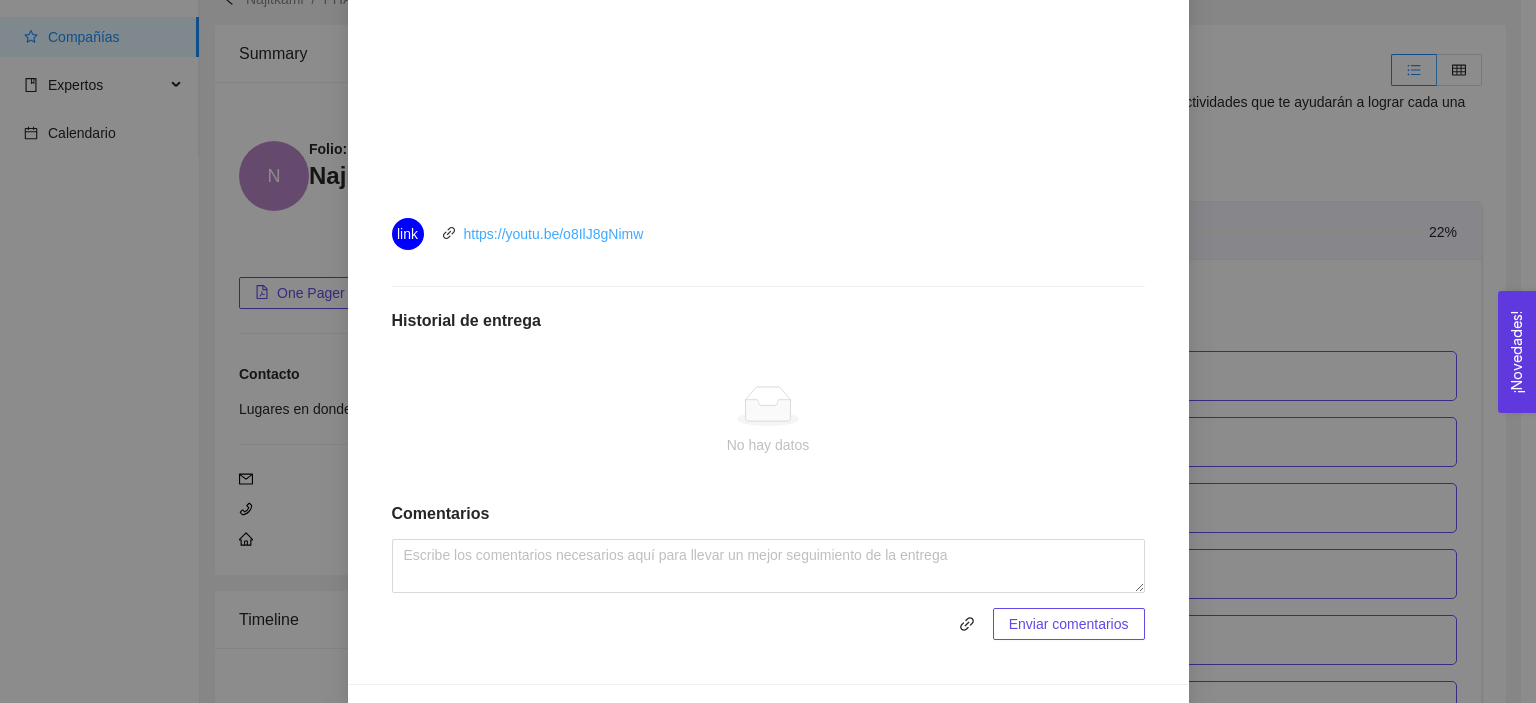 scroll, scrollTop: 800, scrollLeft: 0, axis: vertical 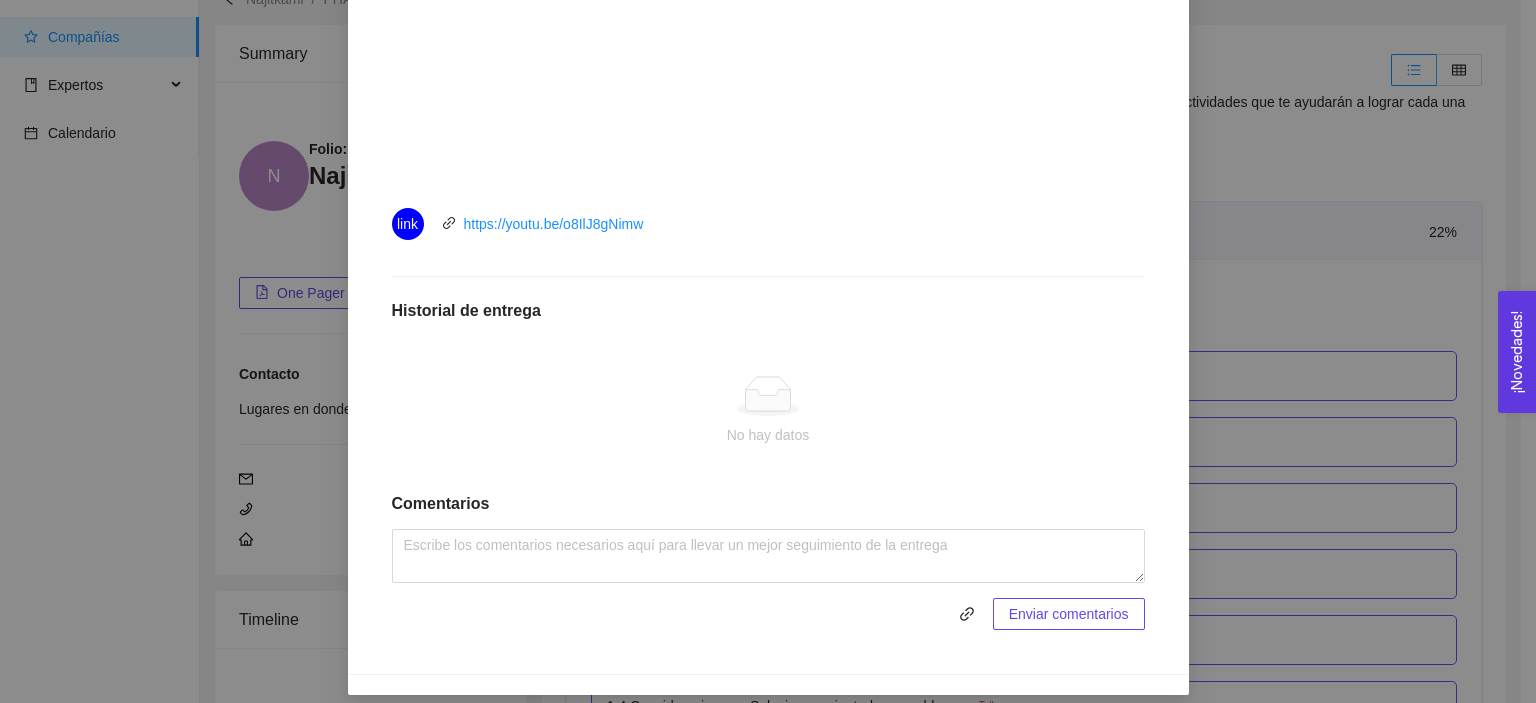 click on "No hay datos" at bounding box center [768, 435] 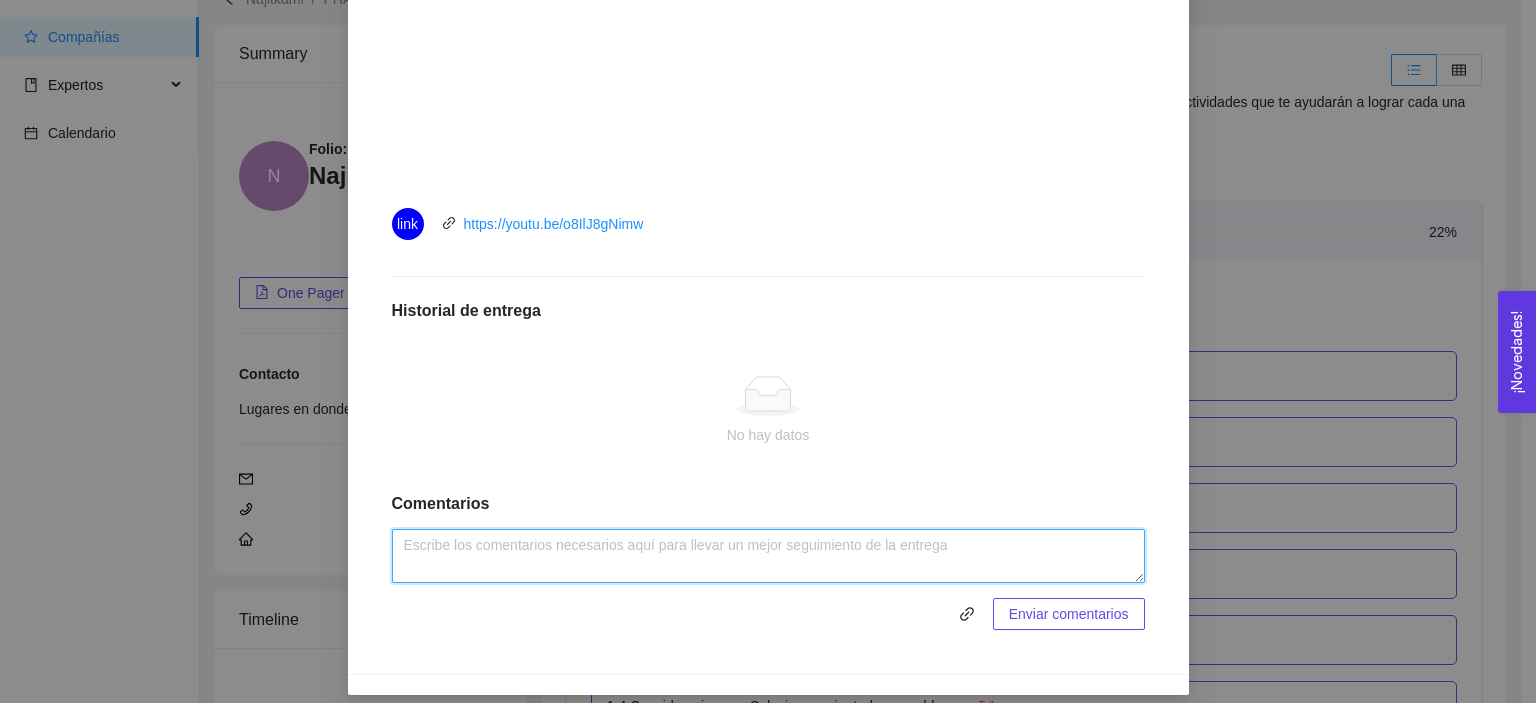 click at bounding box center (768, 556) 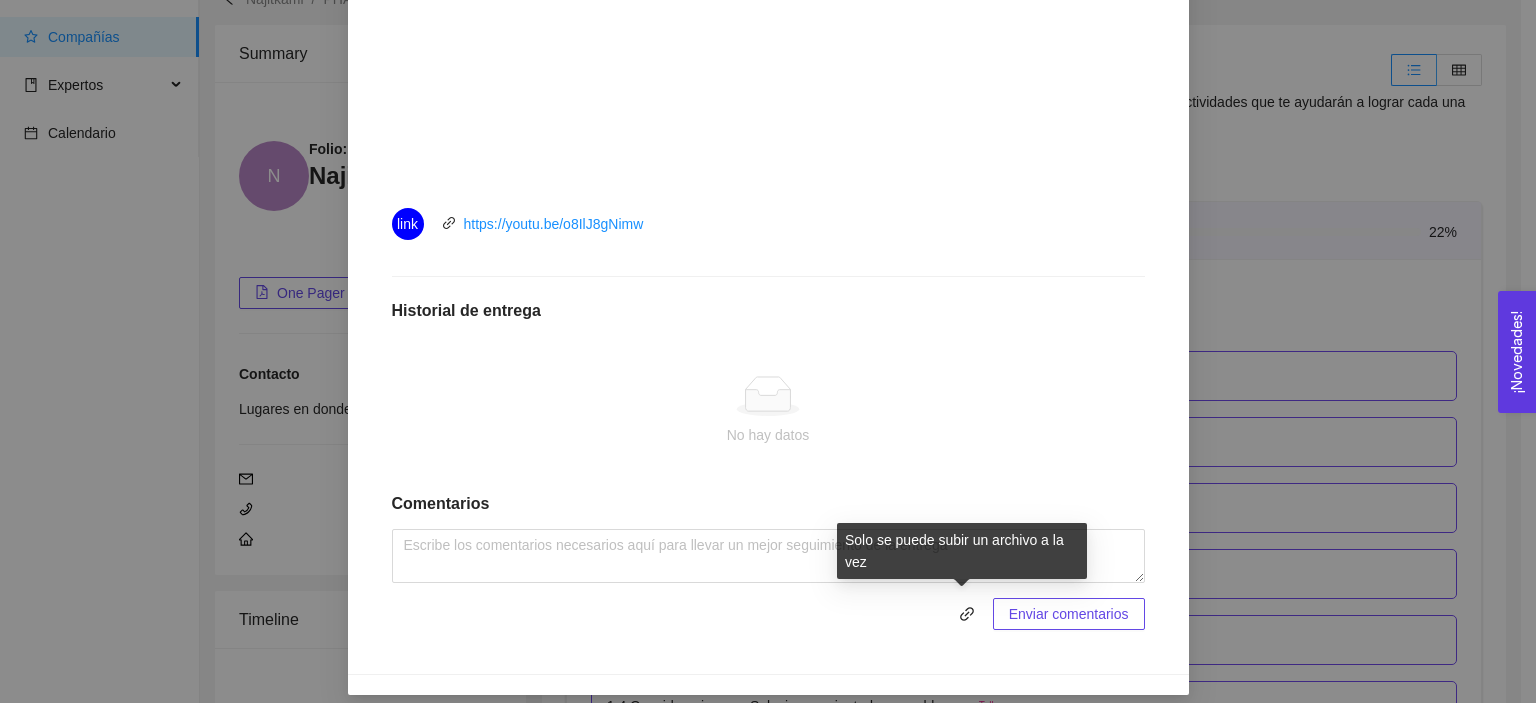 click on "No hay datos" at bounding box center (768, 435) 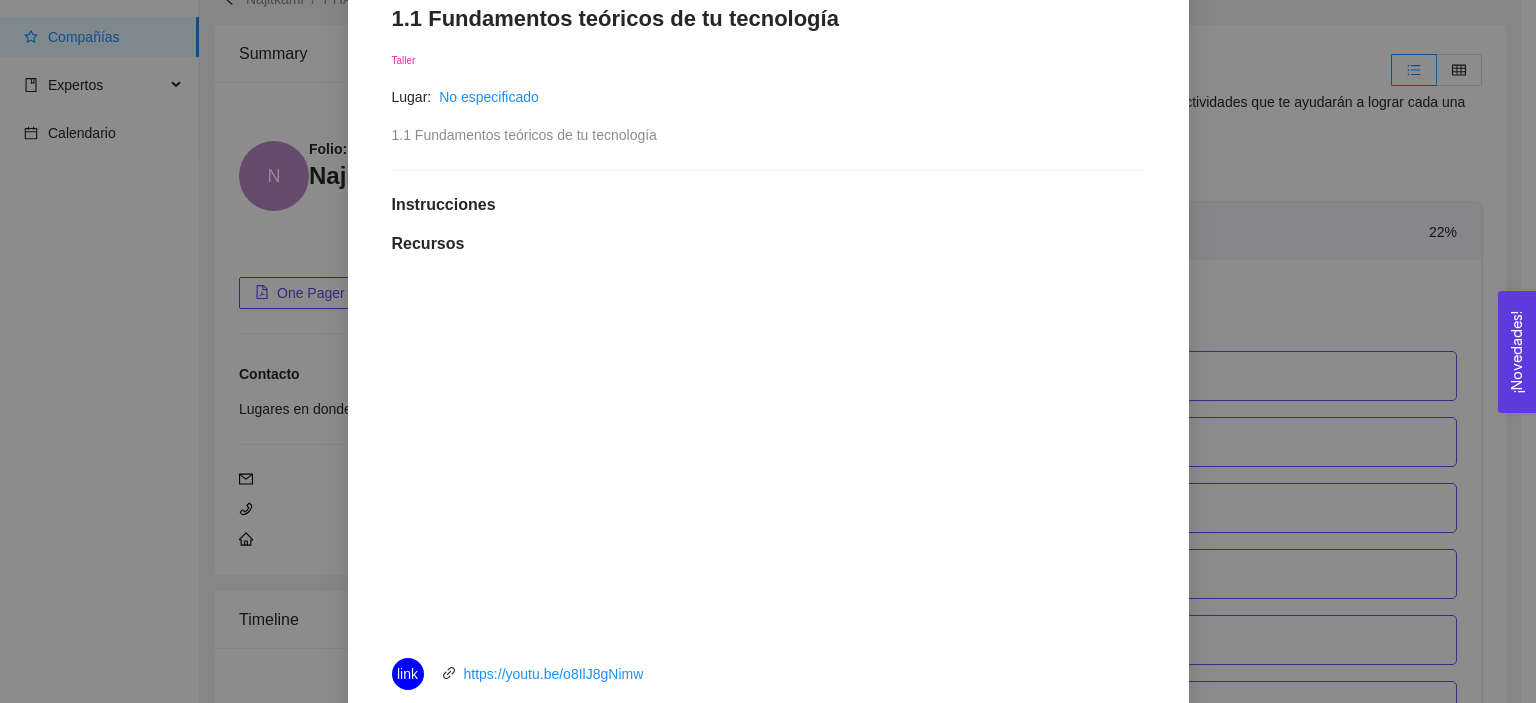 scroll, scrollTop: 200, scrollLeft: 0, axis: vertical 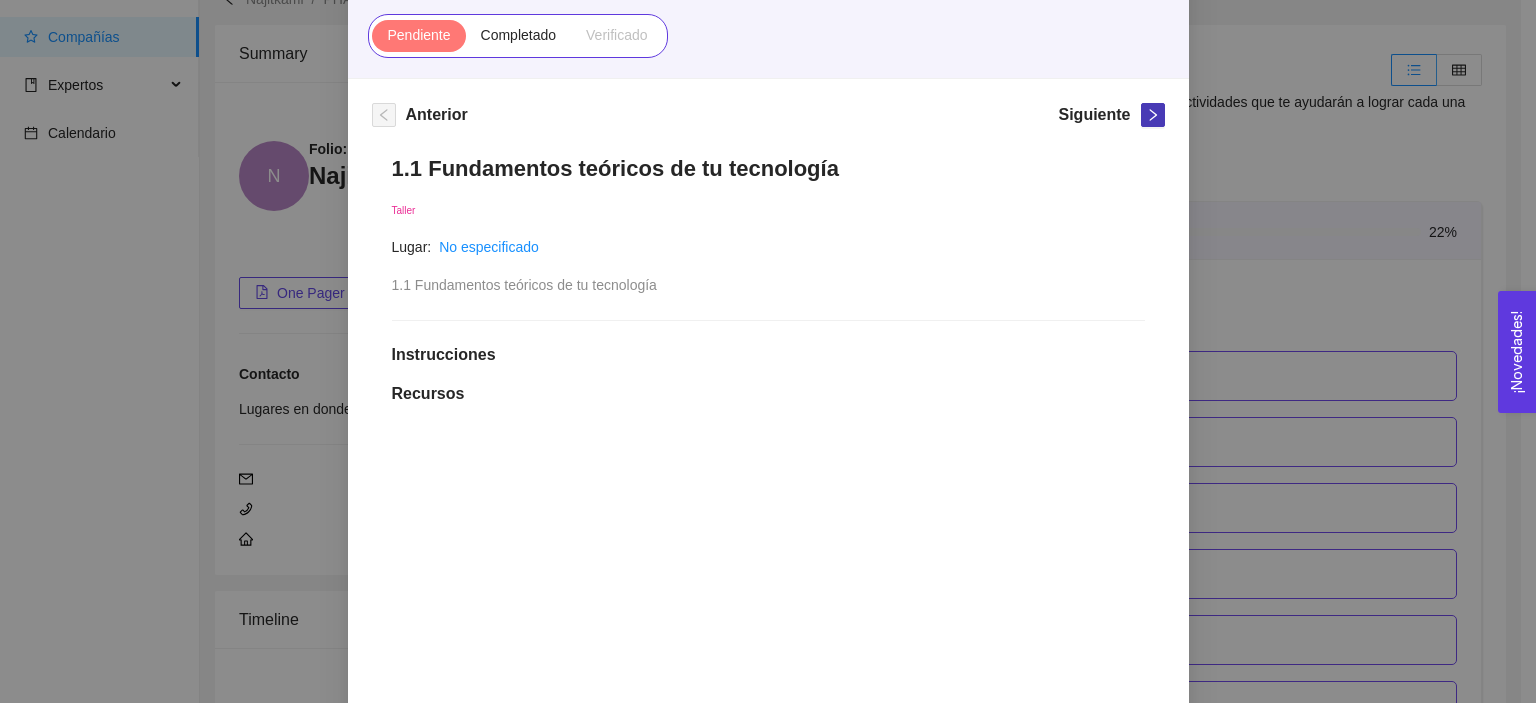 click at bounding box center (1153, 115) 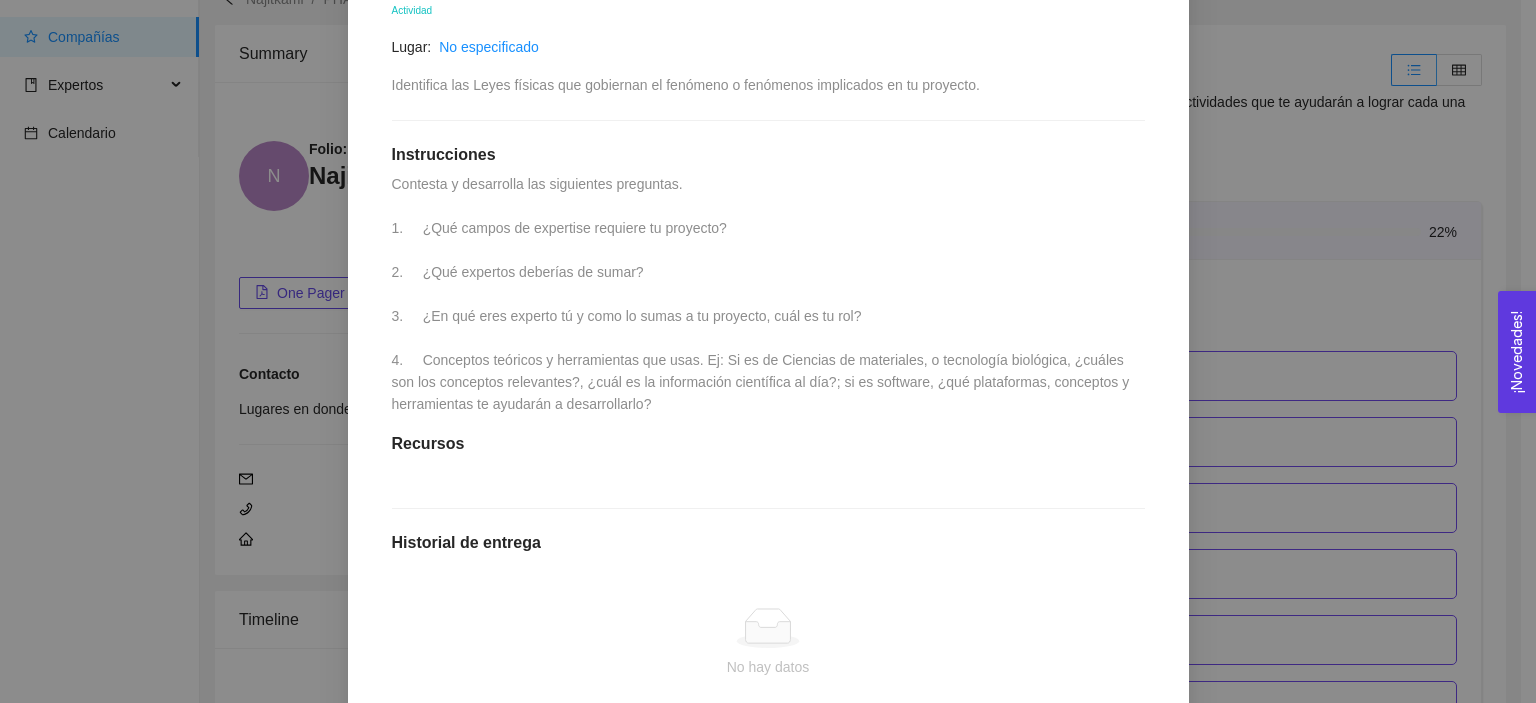 scroll, scrollTop: 100, scrollLeft: 0, axis: vertical 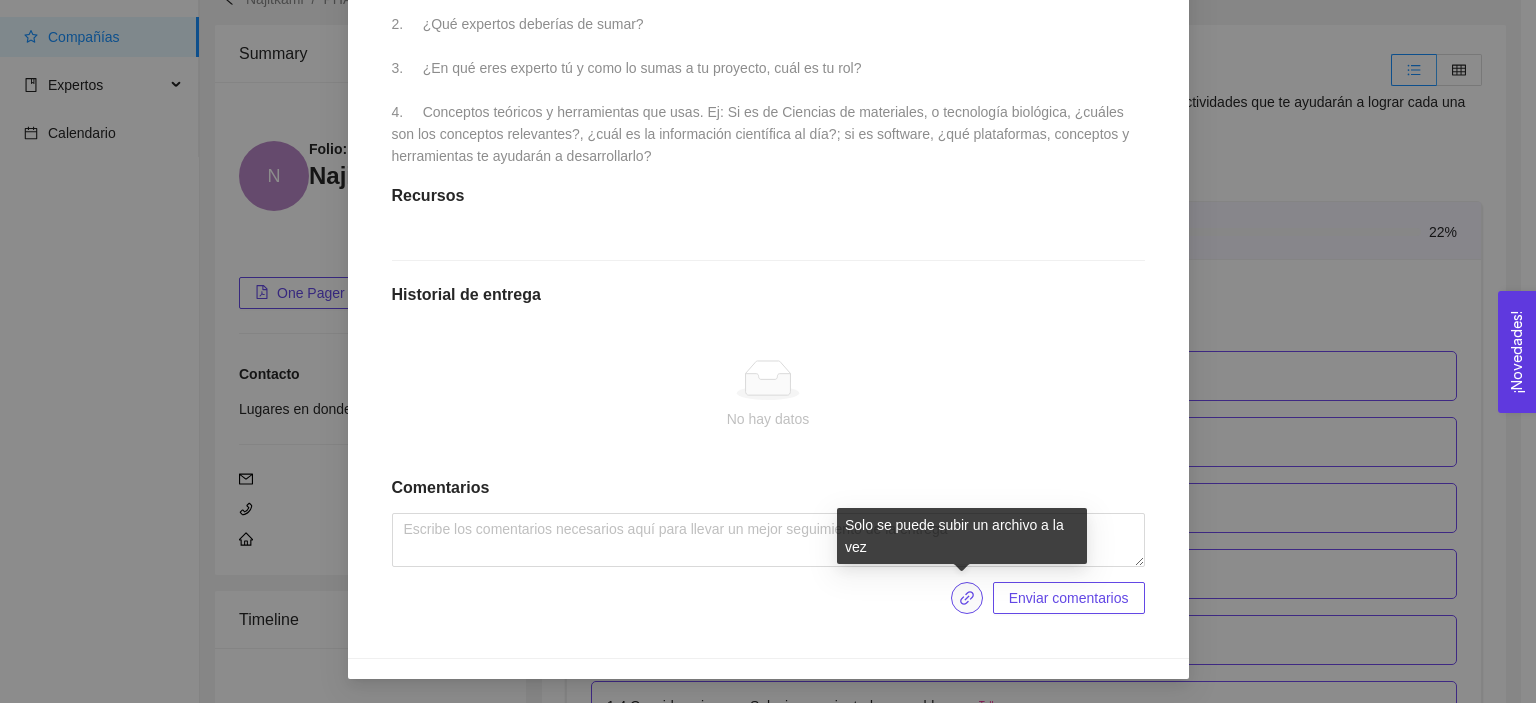 click at bounding box center (967, 598) 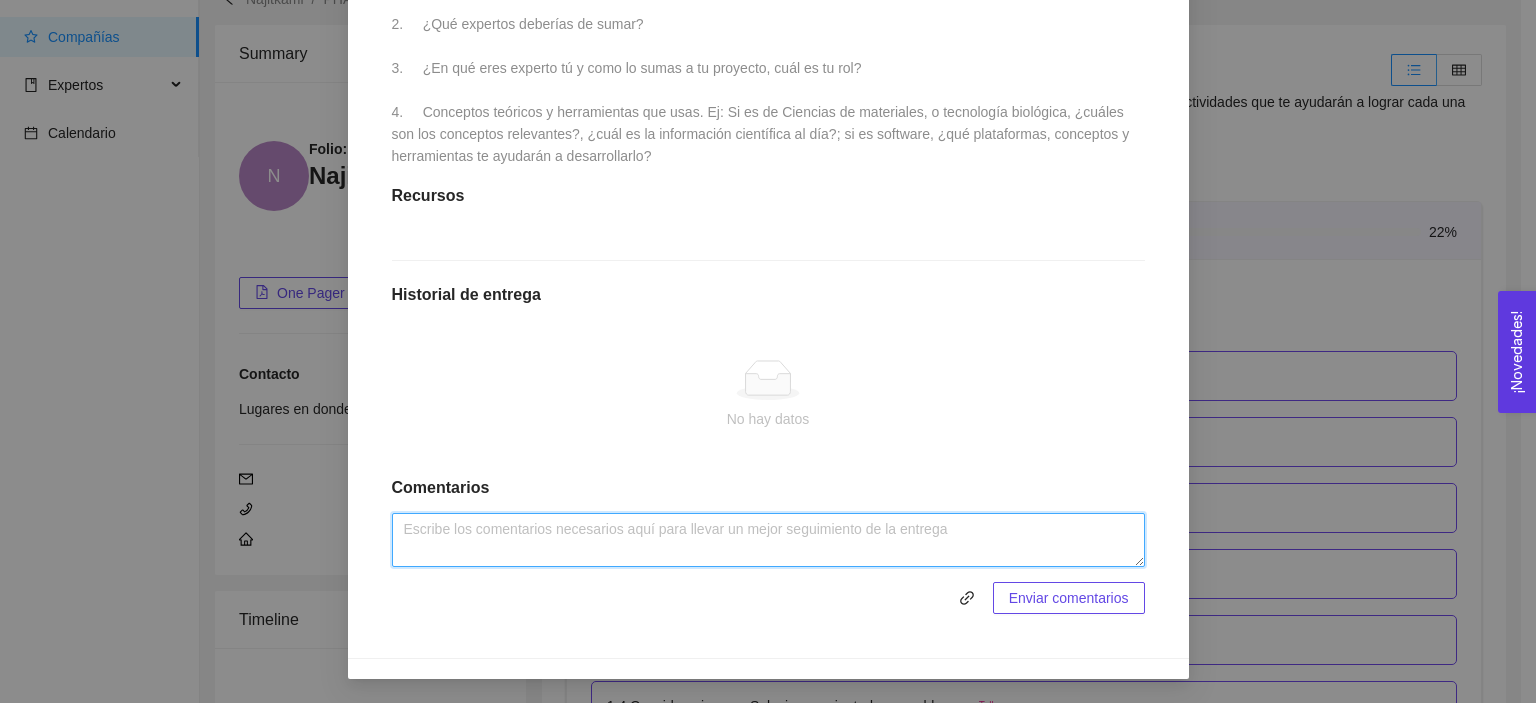 click at bounding box center [768, 540] 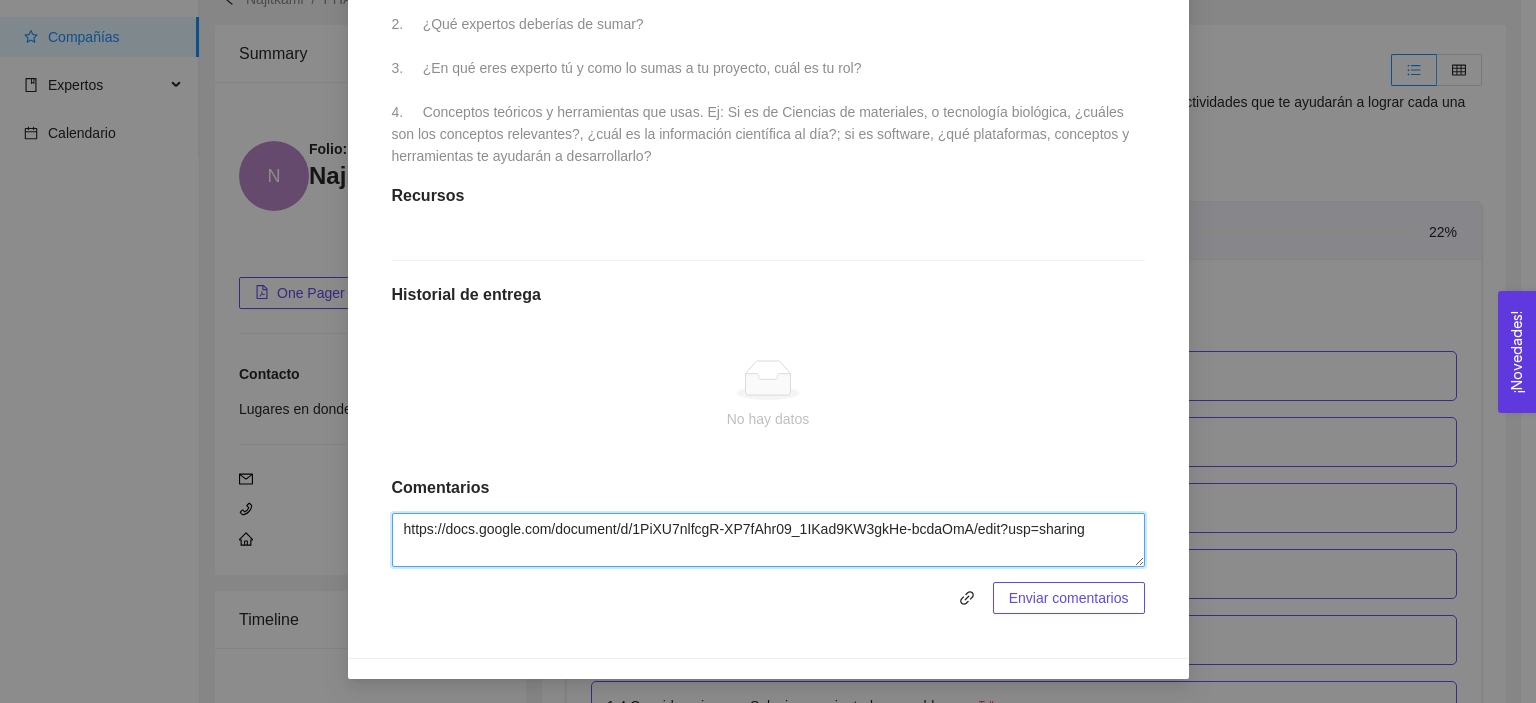 type on "https://docs.google.com/document/d/1PiXU7nlfcgR-XP7fAhr09_1IKad9KW3gkHe-bcdaOmA/edit?usp=sharing" 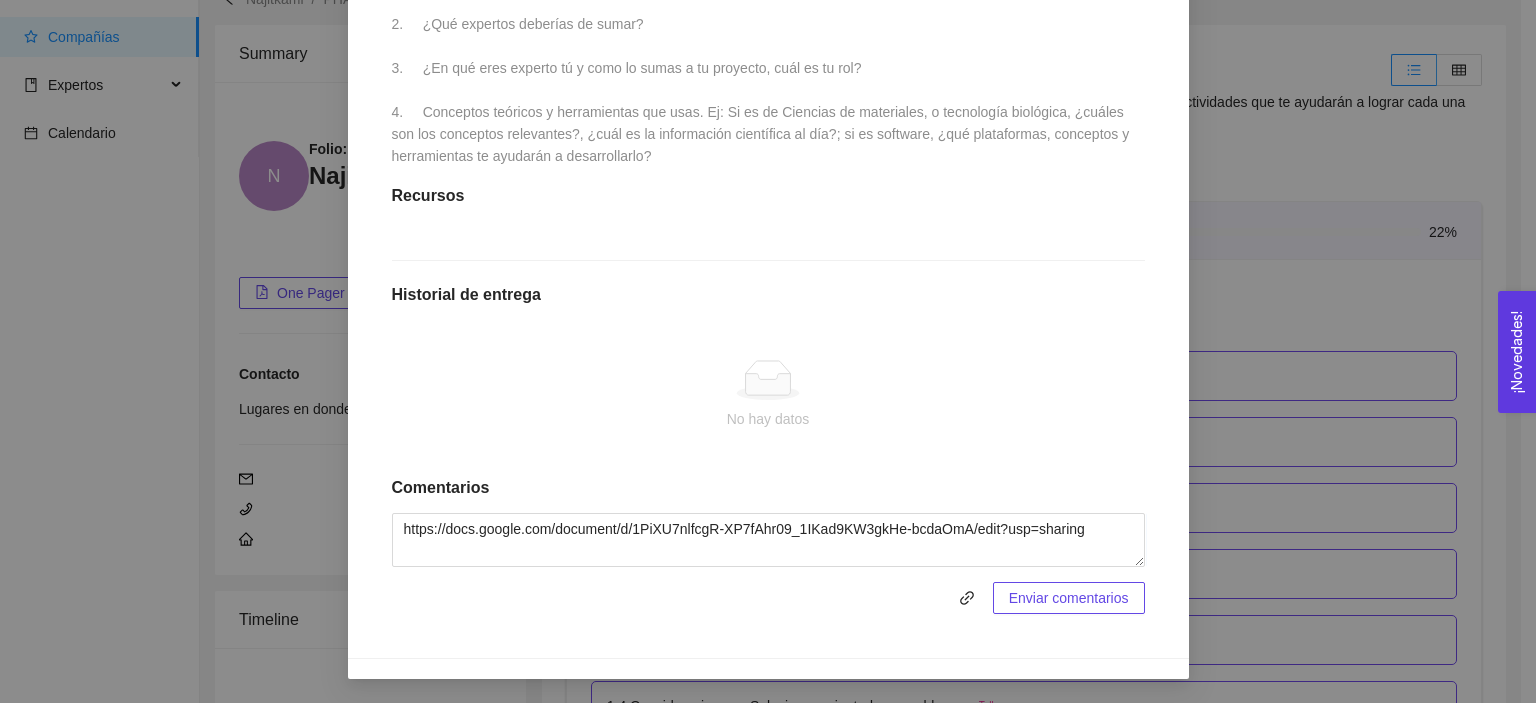 click on "Enviar comentarios" at bounding box center [1069, 598] 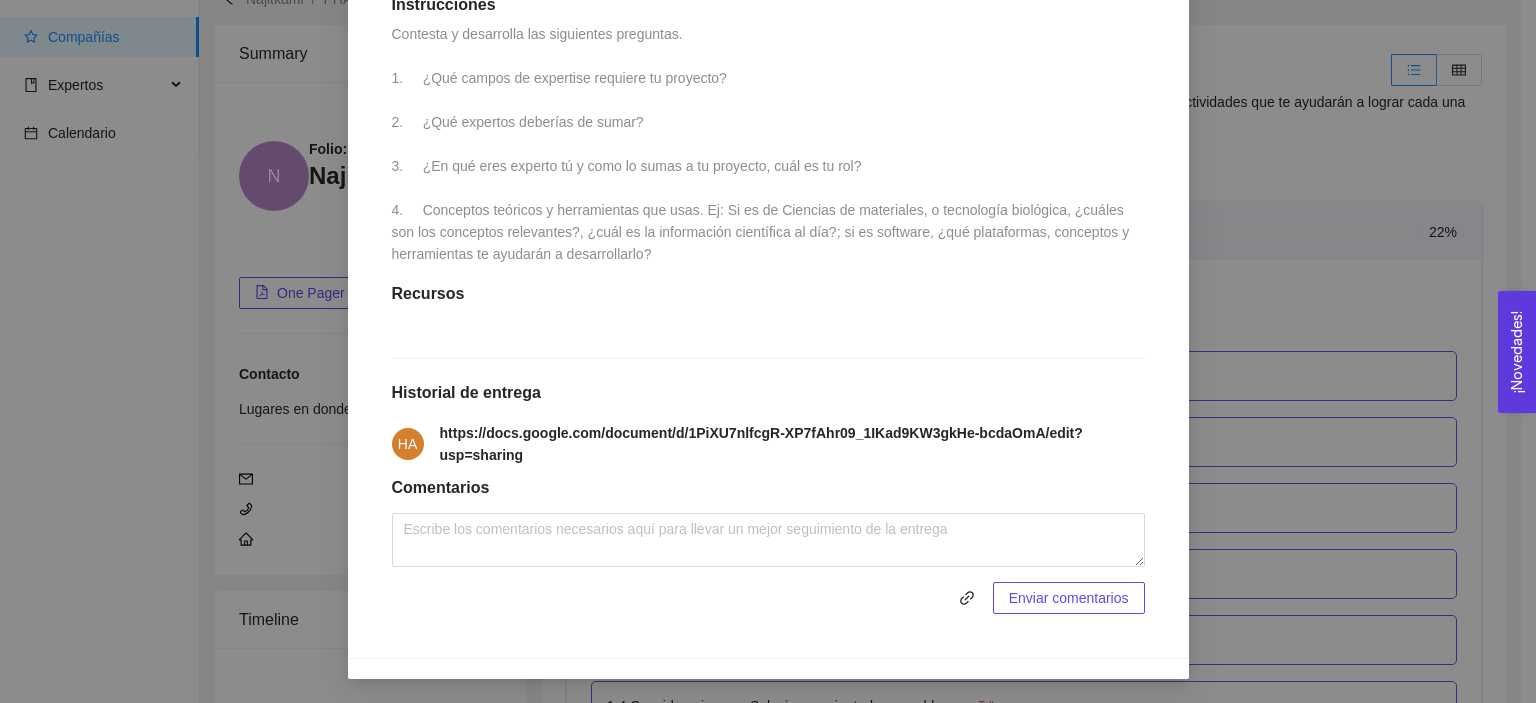scroll, scrollTop: 0, scrollLeft: 0, axis: both 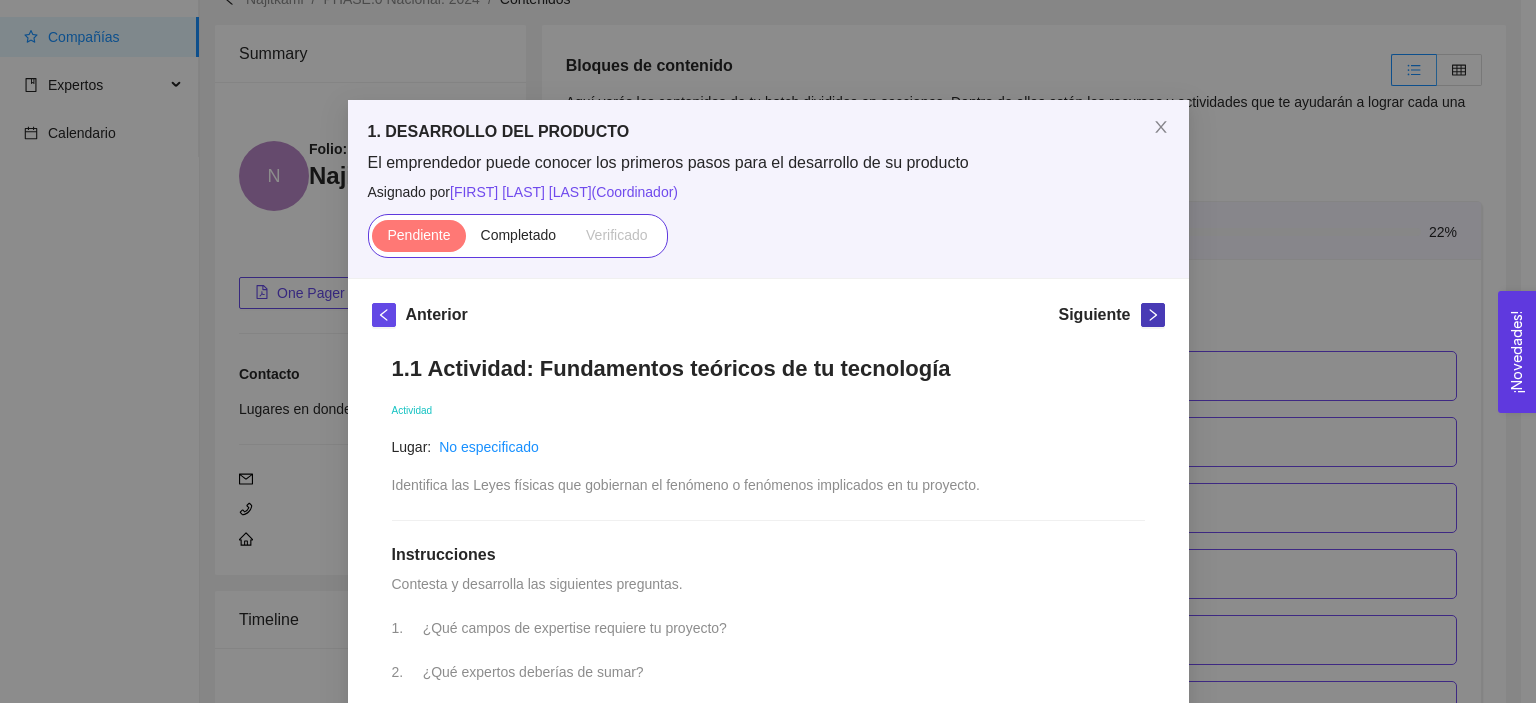 click at bounding box center (1153, 315) 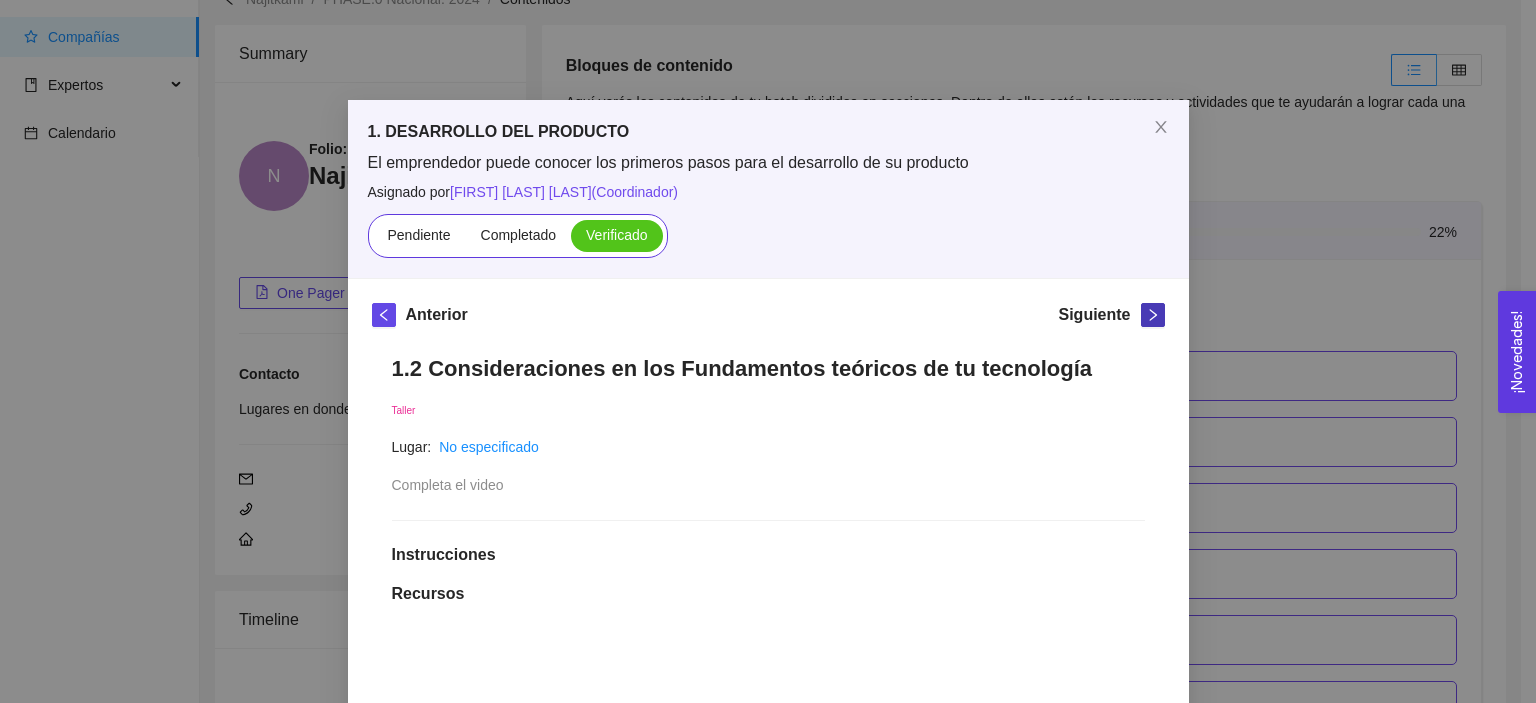 click at bounding box center [1153, 315] 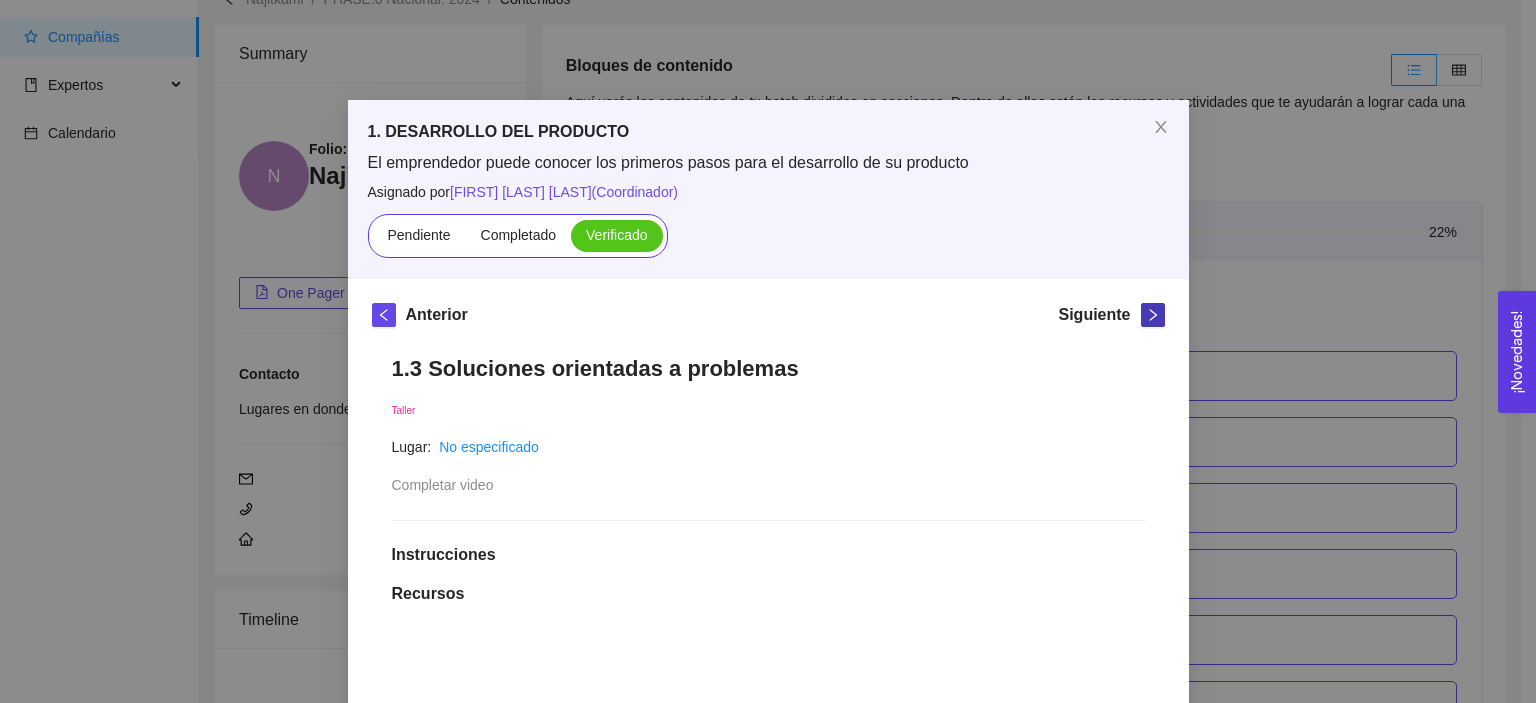 click at bounding box center [1153, 315] 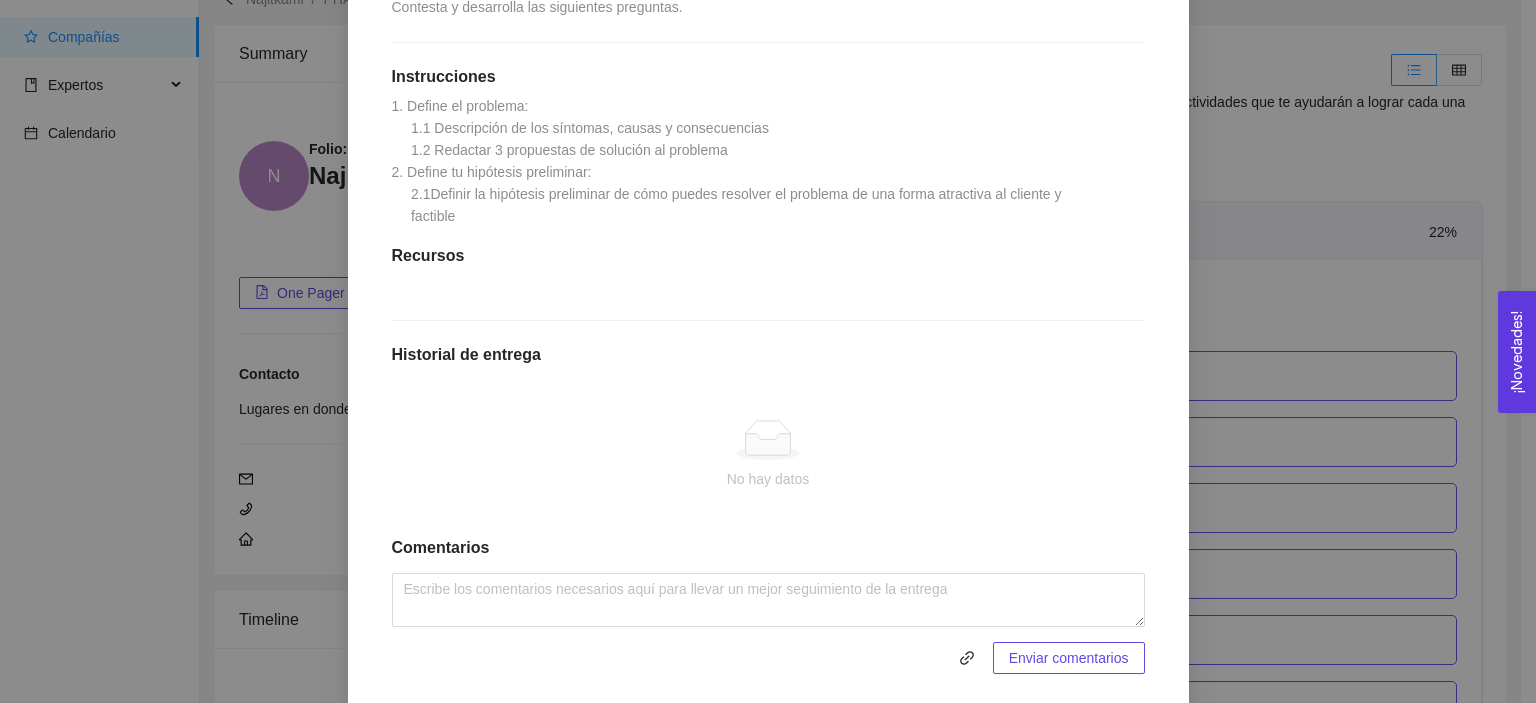 scroll, scrollTop: 500, scrollLeft: 0, axis: vertical 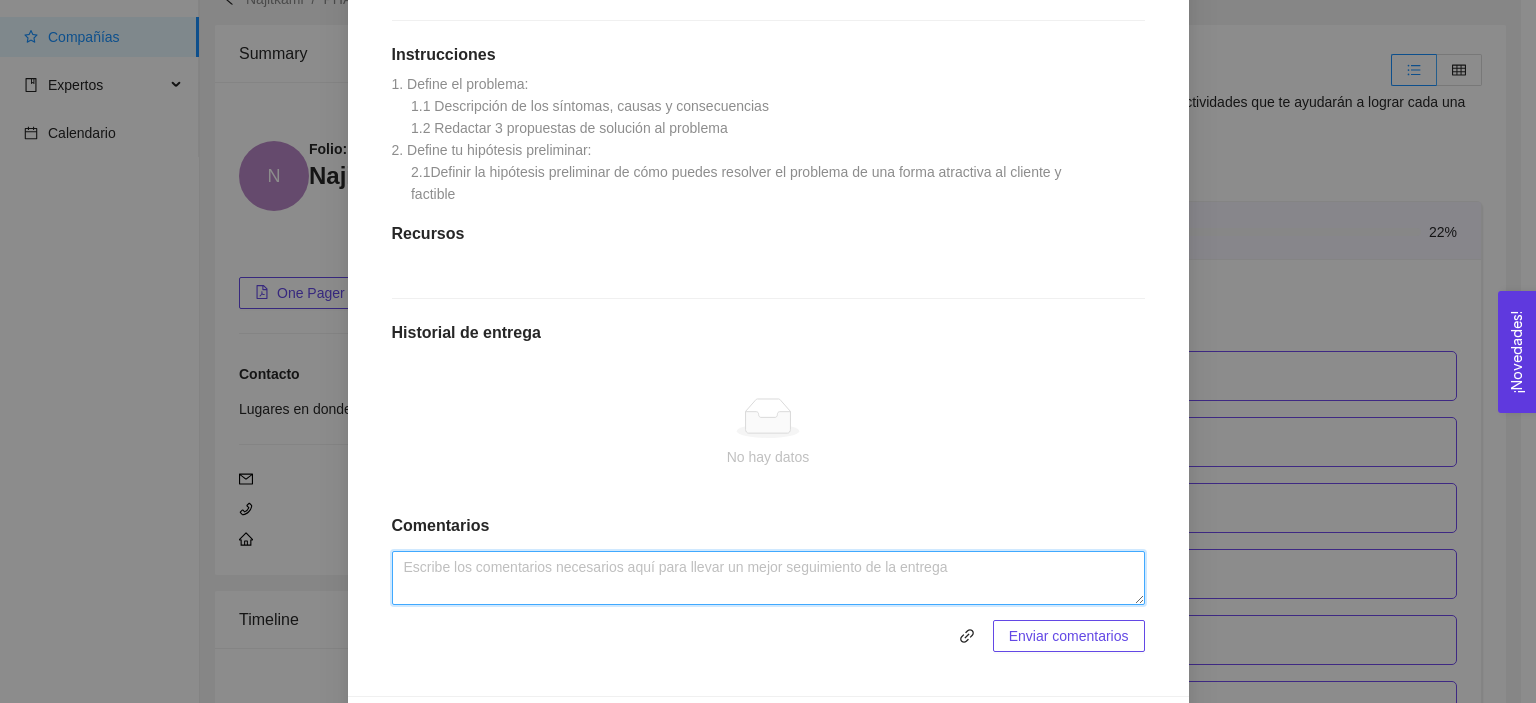 click at bounding box center [768, 578] 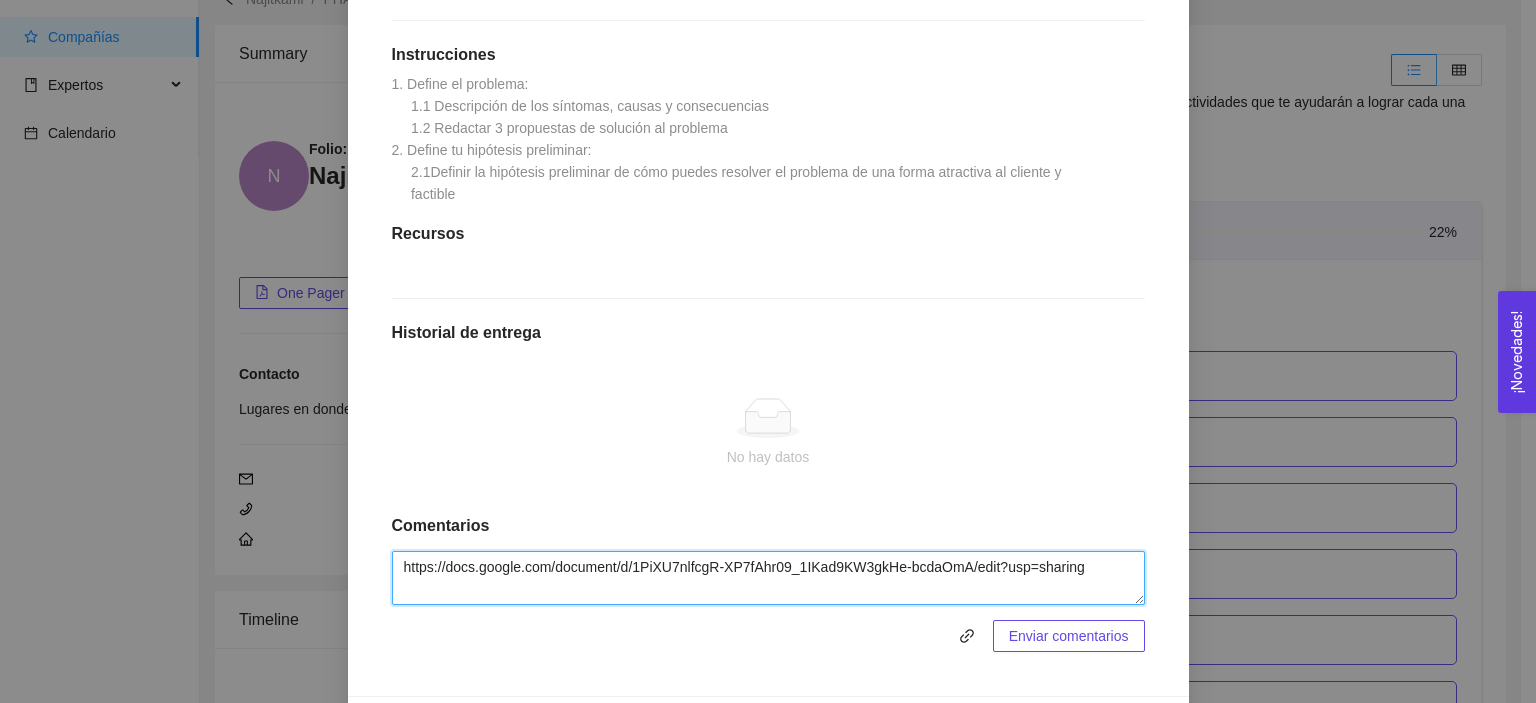 type on "https://docs.google.com/document/d/1PiXU7nlfcgR-XP7fAhr09_1IKad9KW3gkHe-bcdaOmA/edit?usp=sharing" 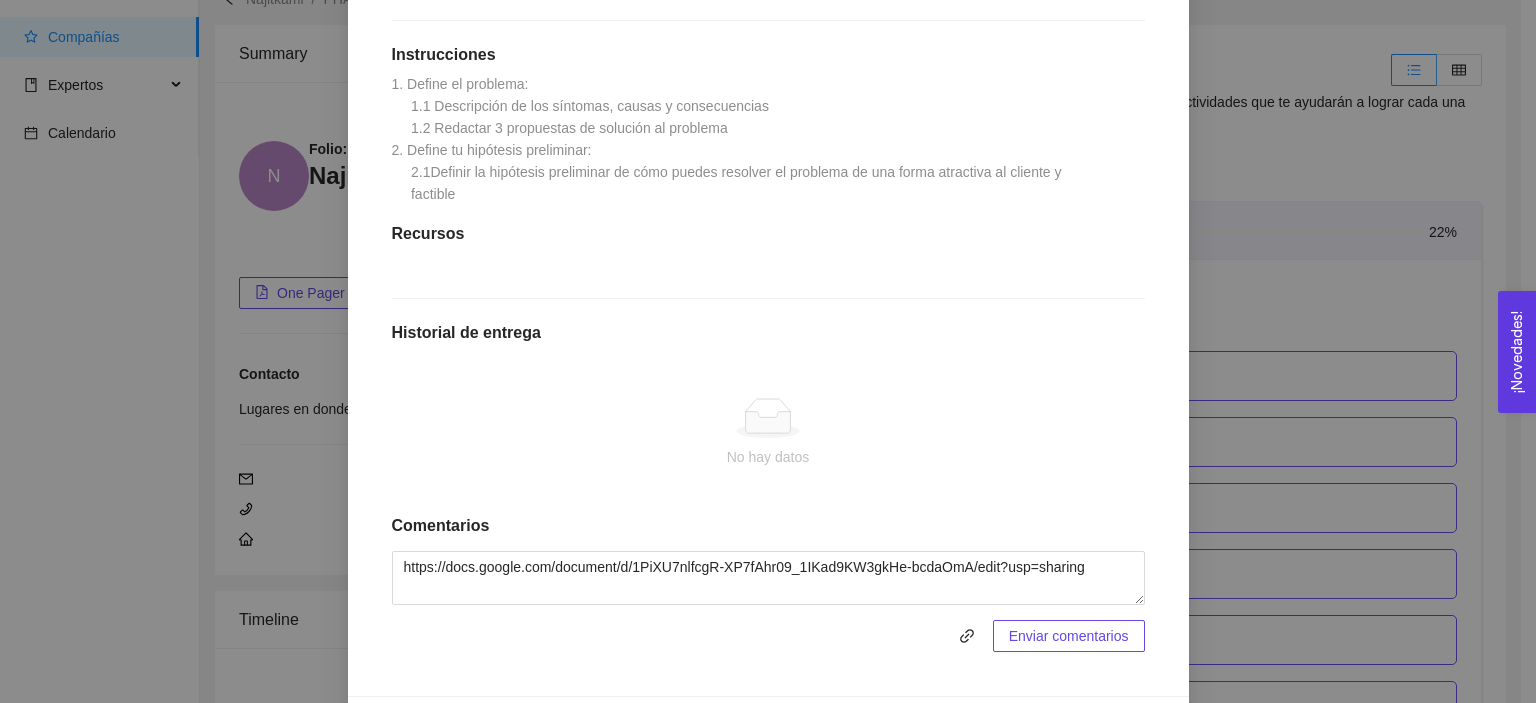 click on "Enviar comentarios" at bounding box center (1069, 636) 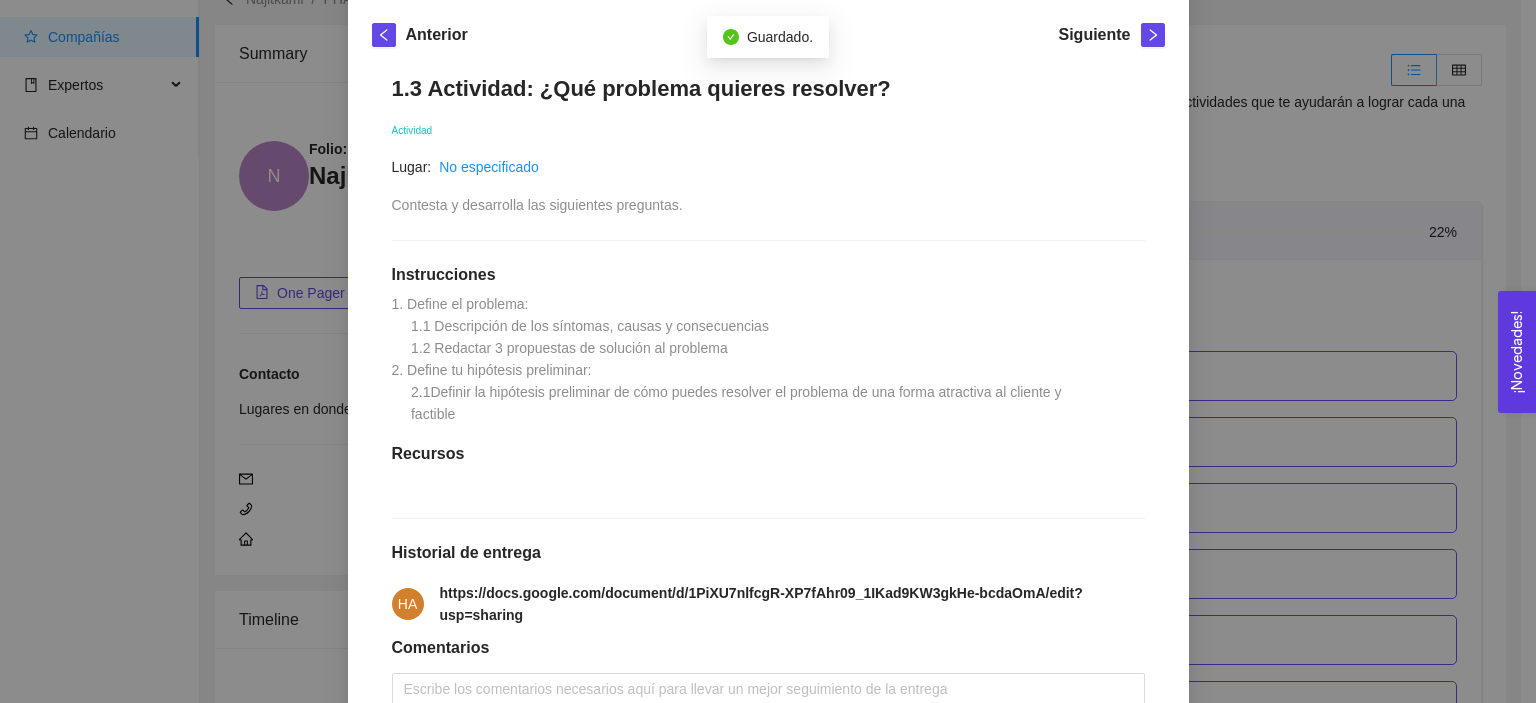 scroll, scrollTop: 248, scrollLeft: 0, axis: vertical 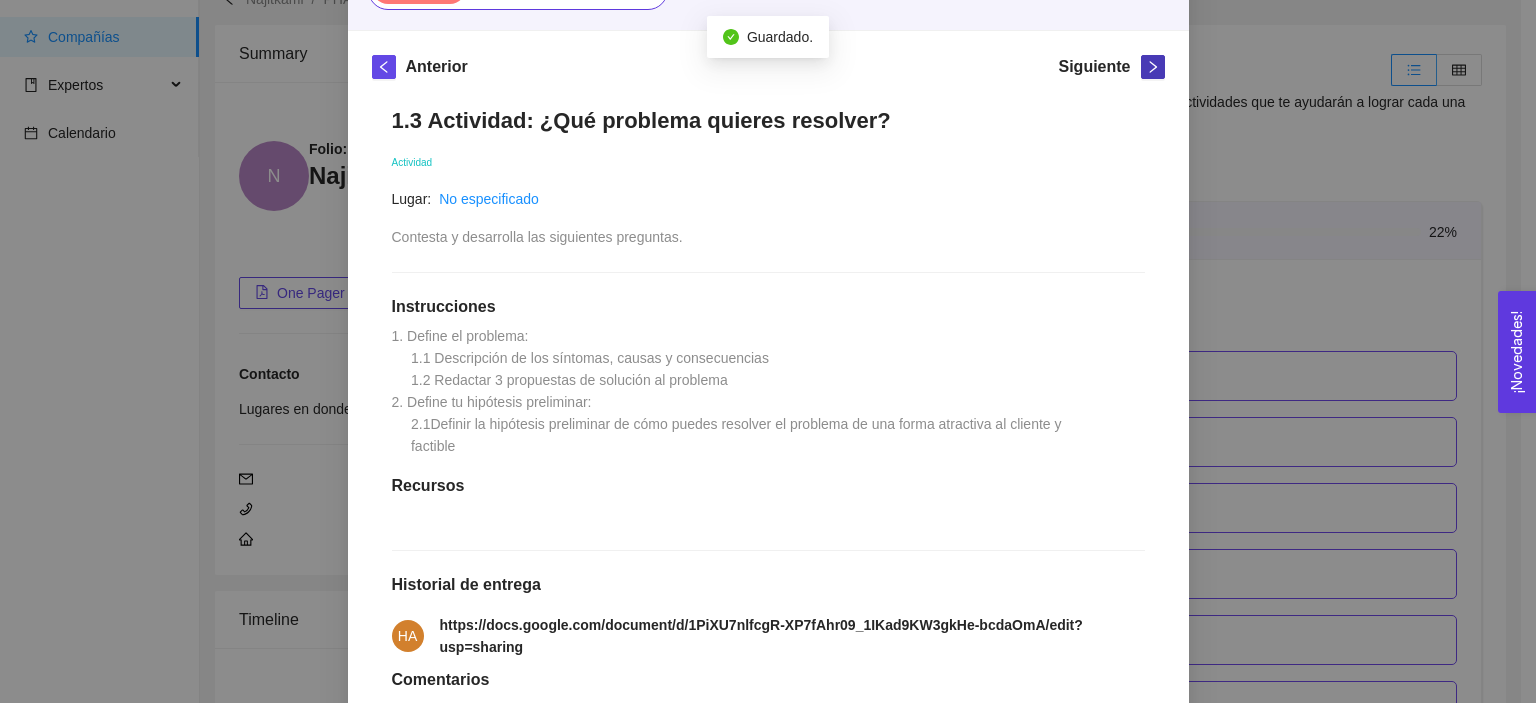 click on "Siguiente" at bounding box center (1111, 71) 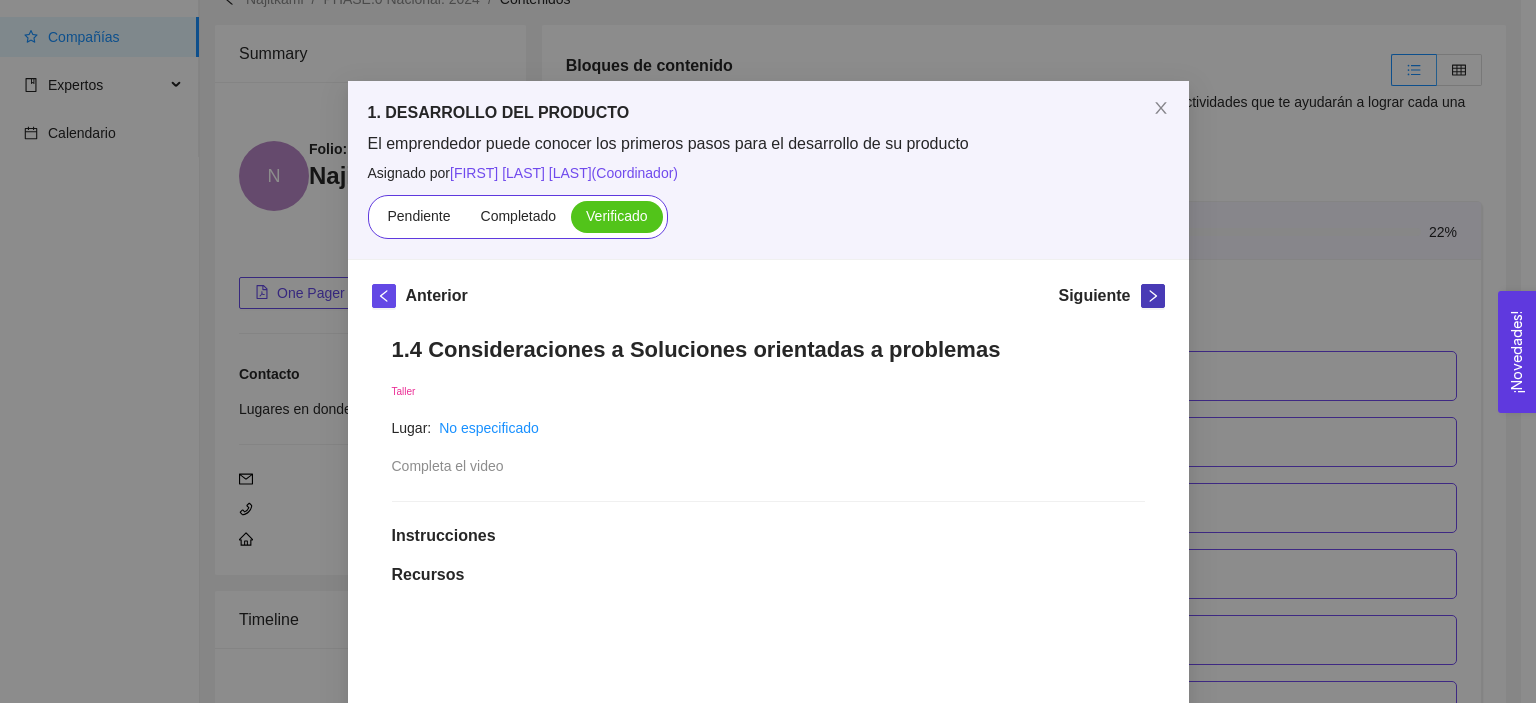 scroll, scrollTop: 0, scrollLeft: 0, axis: both 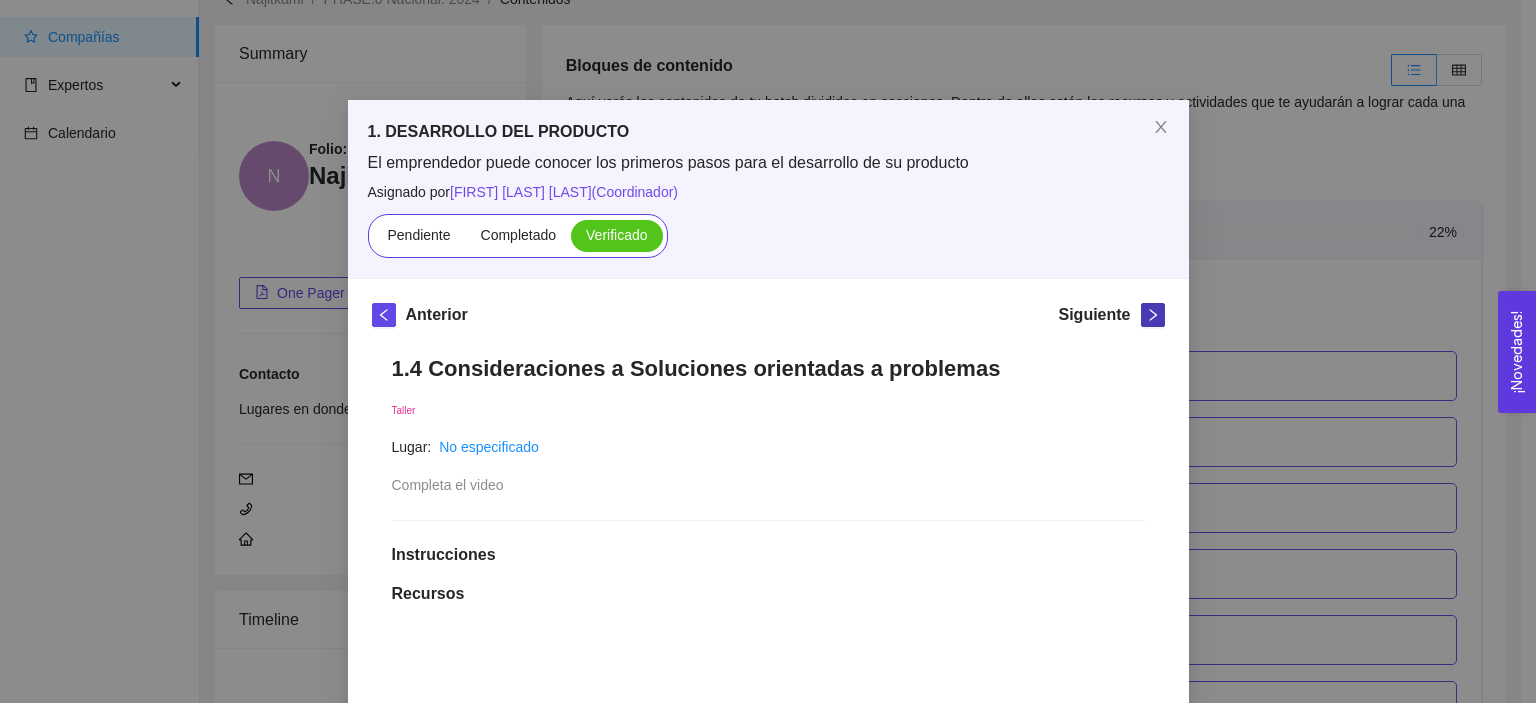 click at bounding box center (1153, 315) 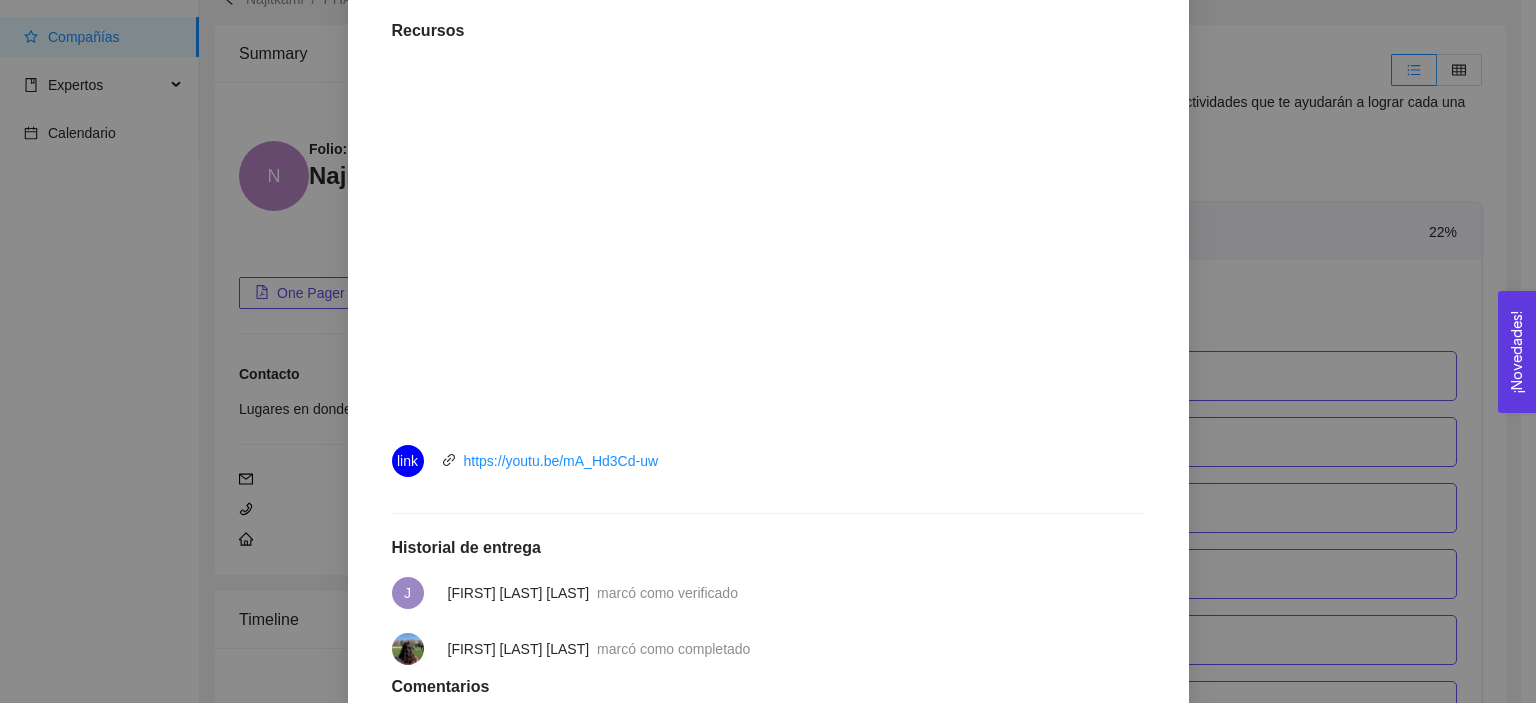 scroll, scrollTop: 761, scrollLeft: 0, axis: vertical 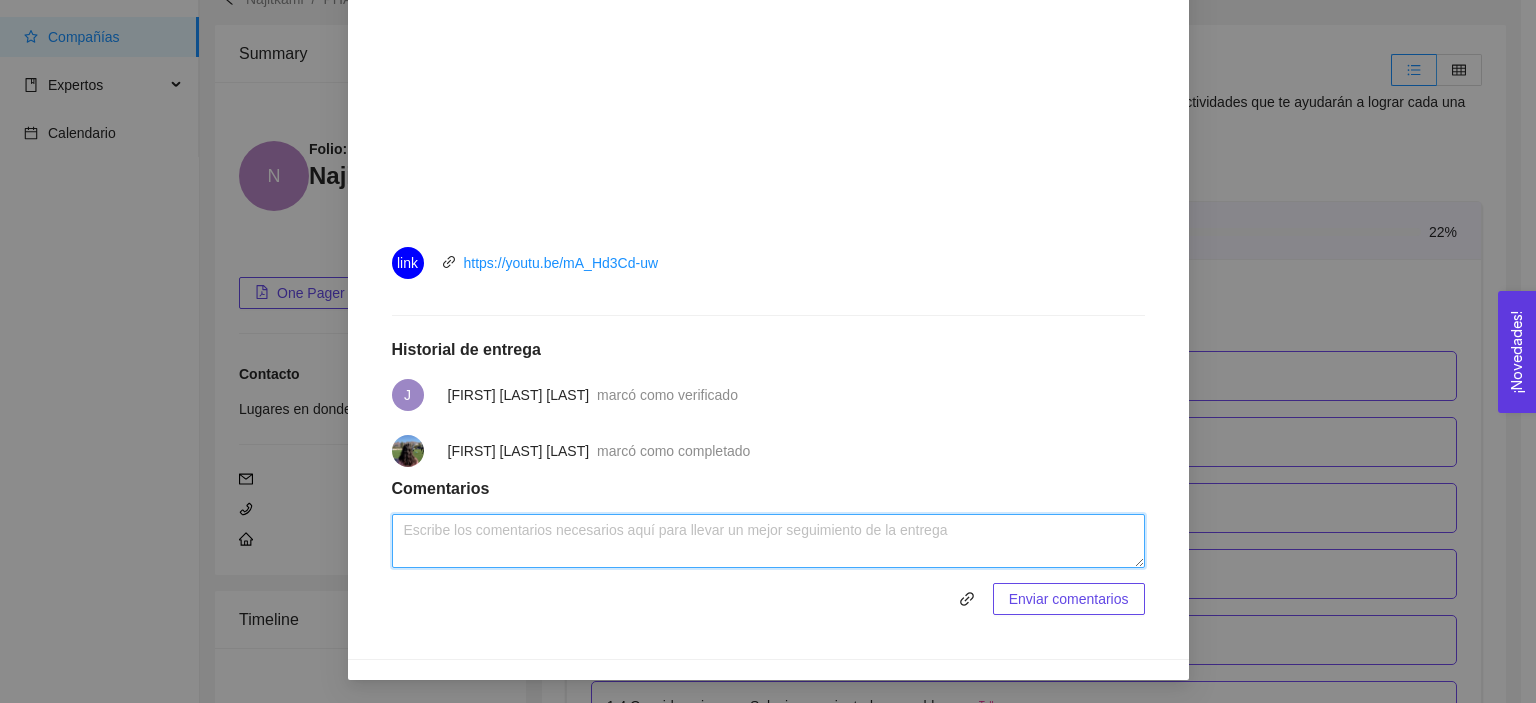 click at bounding box center (768, 541) 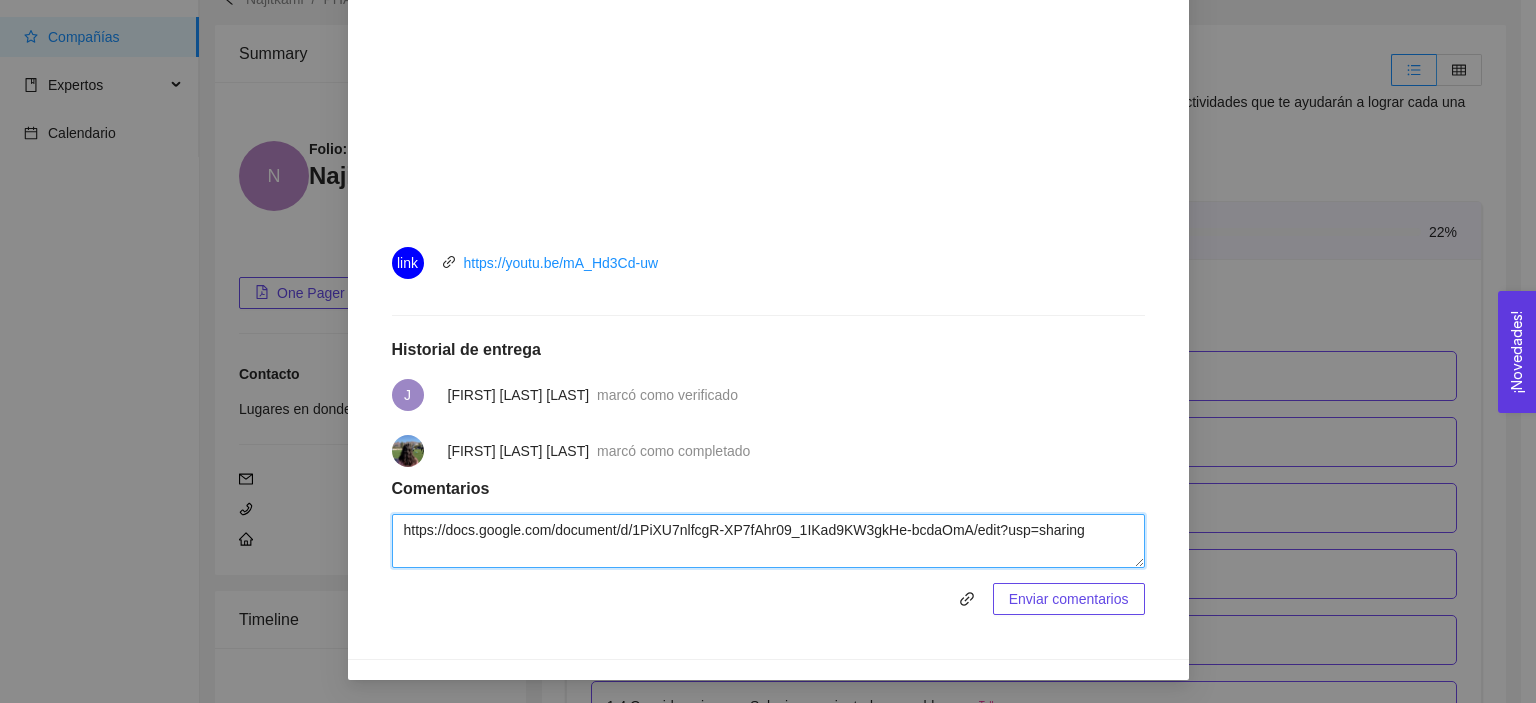 type on "https://docs.google.com/document/d/1PiXU7nlfcgR-XP7fAhr09_1IKad9KW3gkHe-bcdaOmA/edit?usp=sharing" 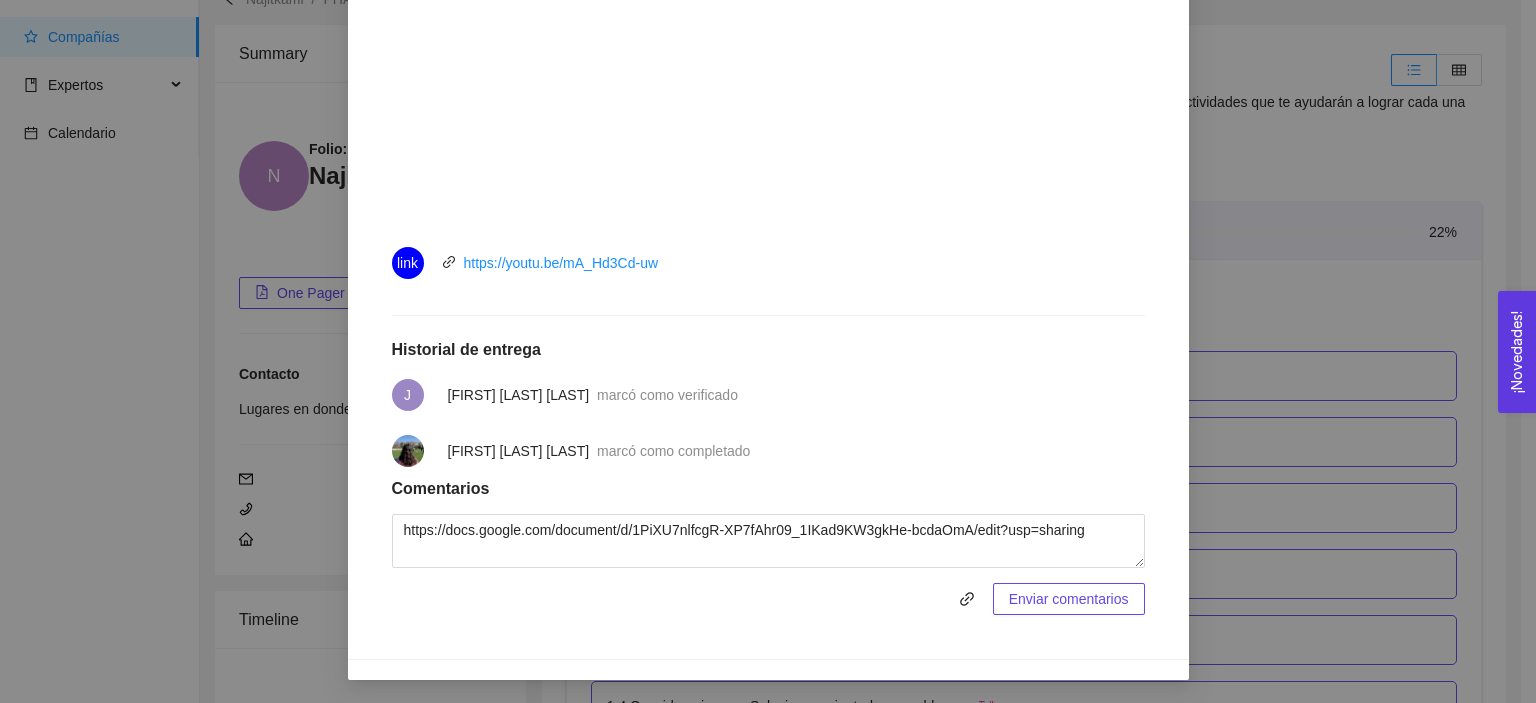 click at bounding box center [687, 599] 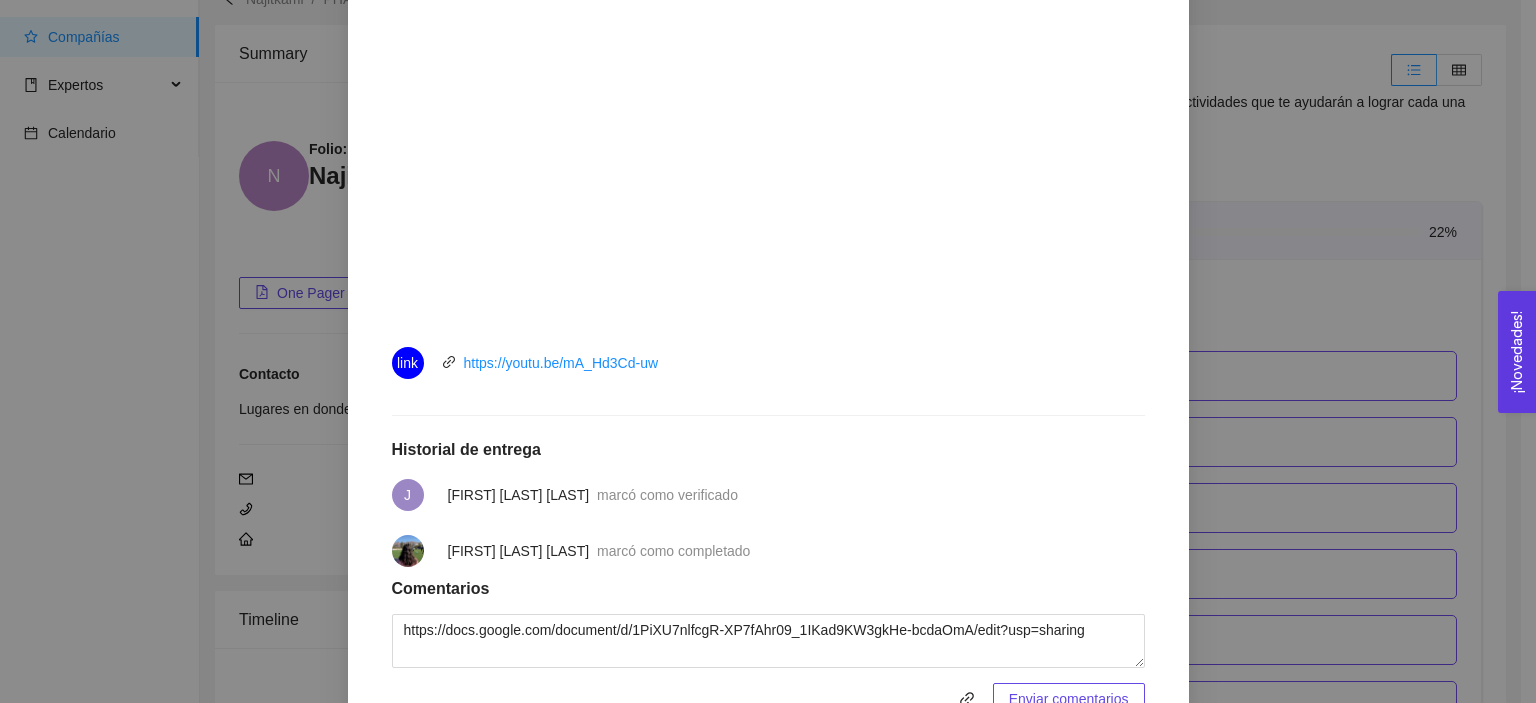scroll, scrollTop: 761, scrollLeft: 0, axis: vertical 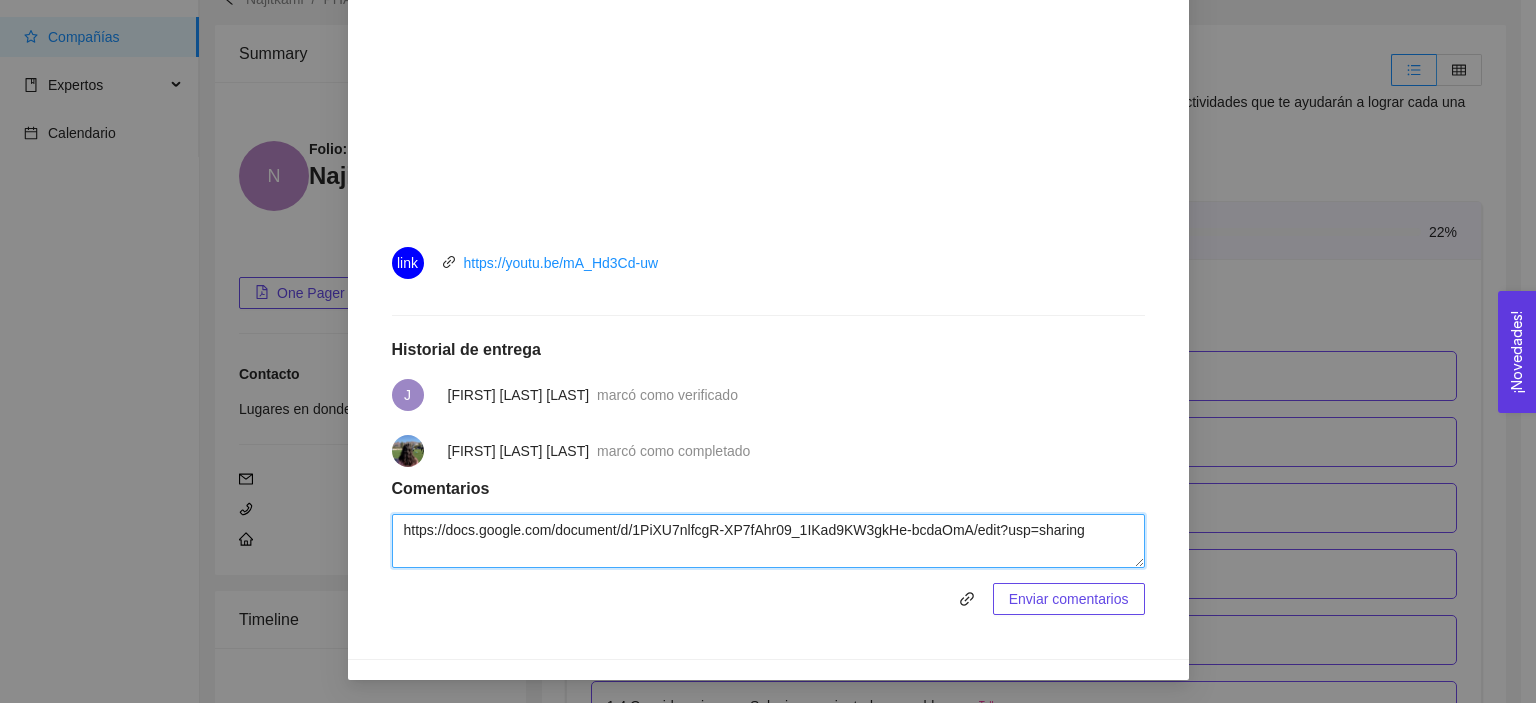 drag, startPoint x: 1094, startPoint y: 527, endPoint x: 337, endPoint y: 454, distance: 760.51166 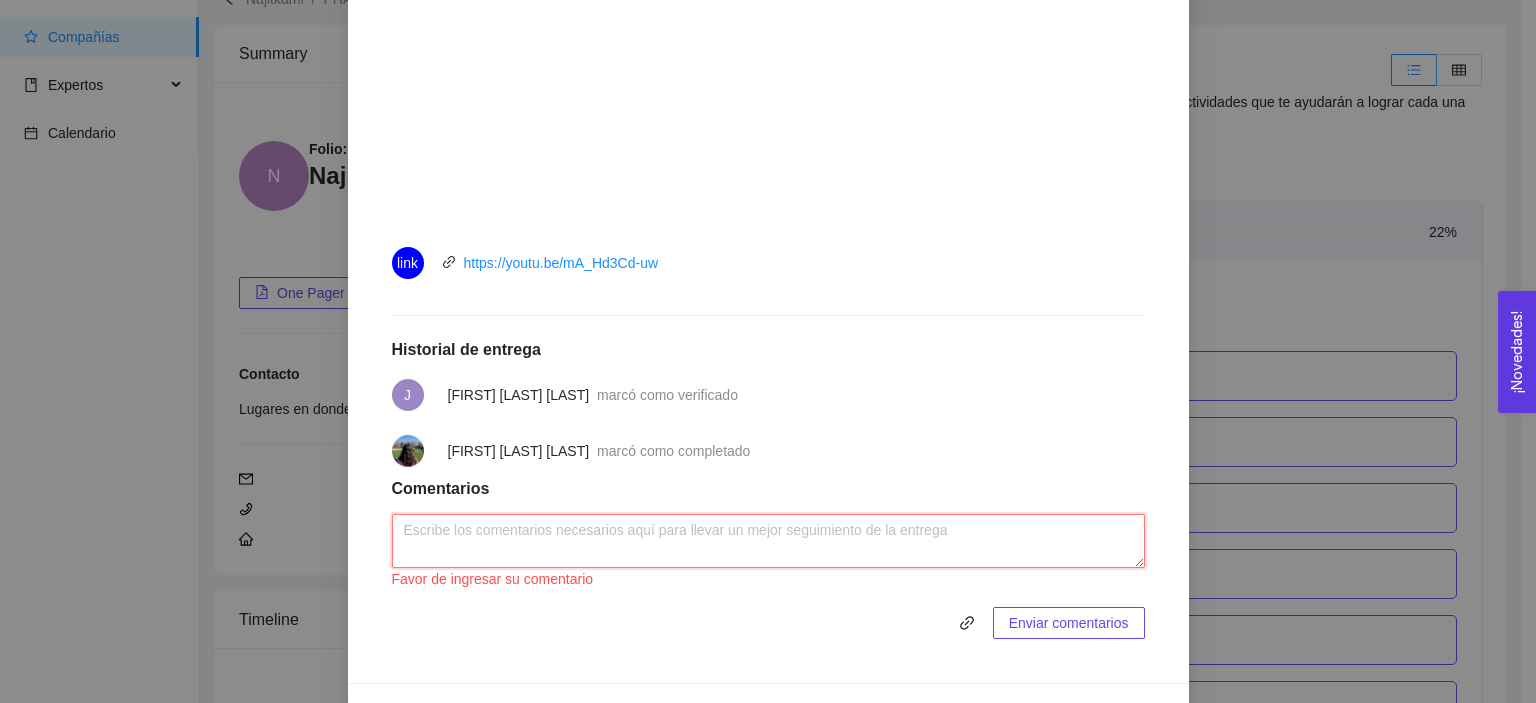 type 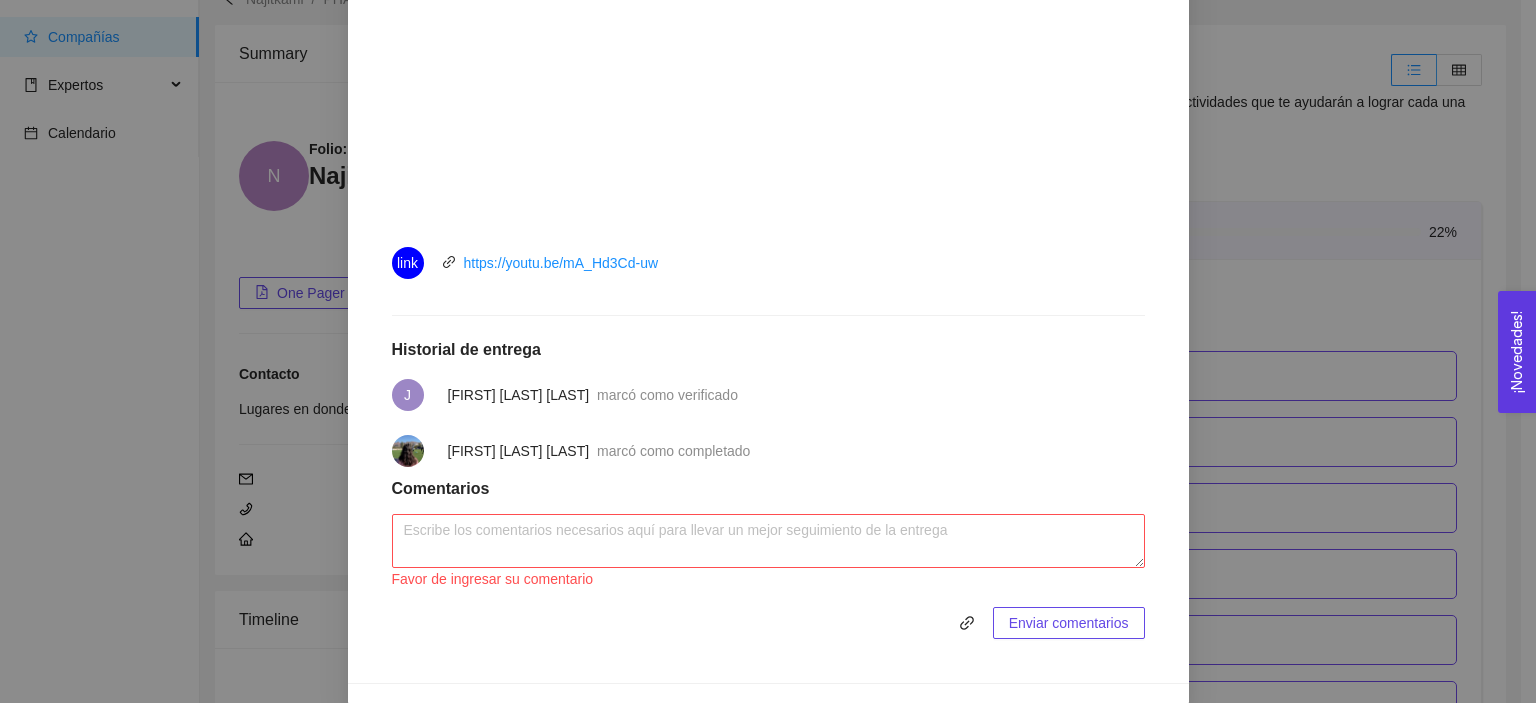 click on "Favor de ingresar su comentario Enviar comentarios" at bounding box center (768, 576) 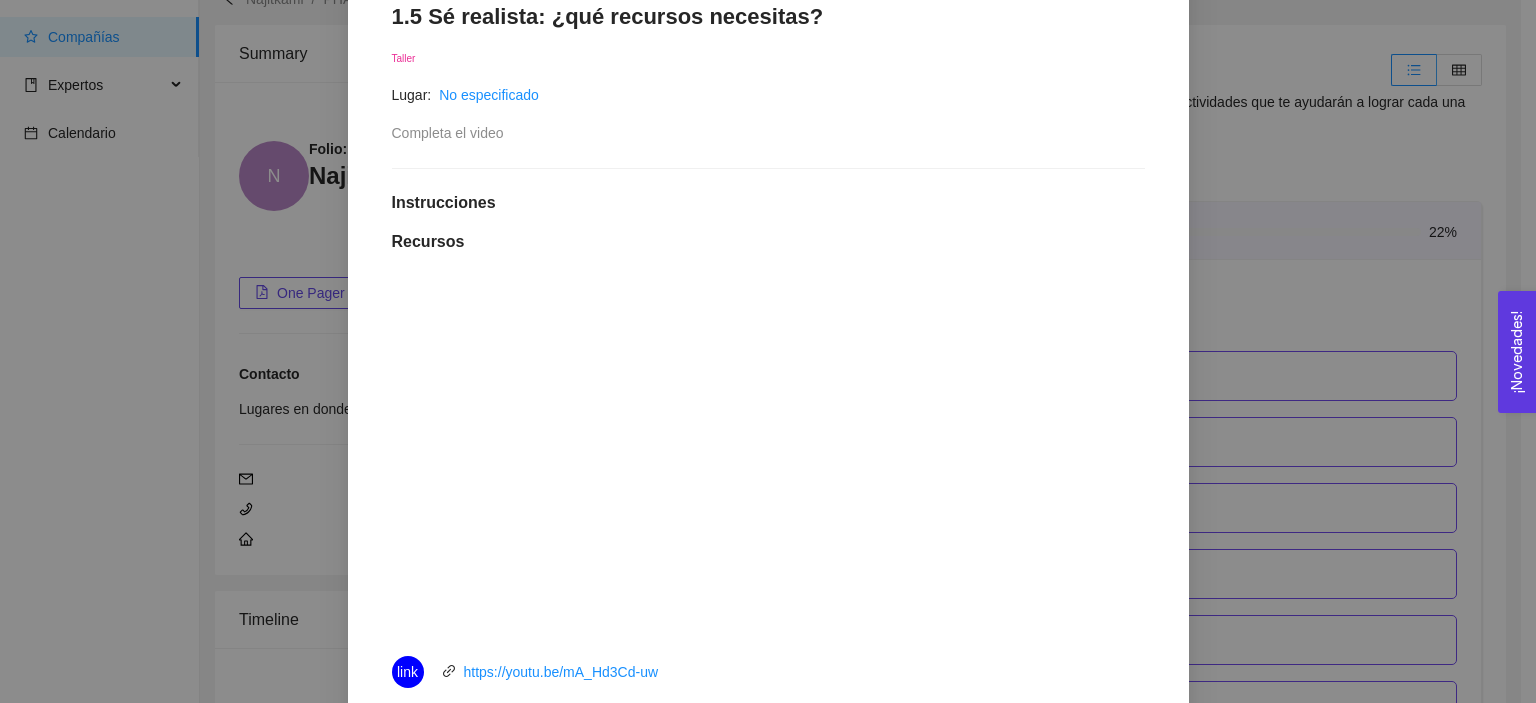 scroll, scrollTop: 261, scrollLeft: 0, axis: vertical 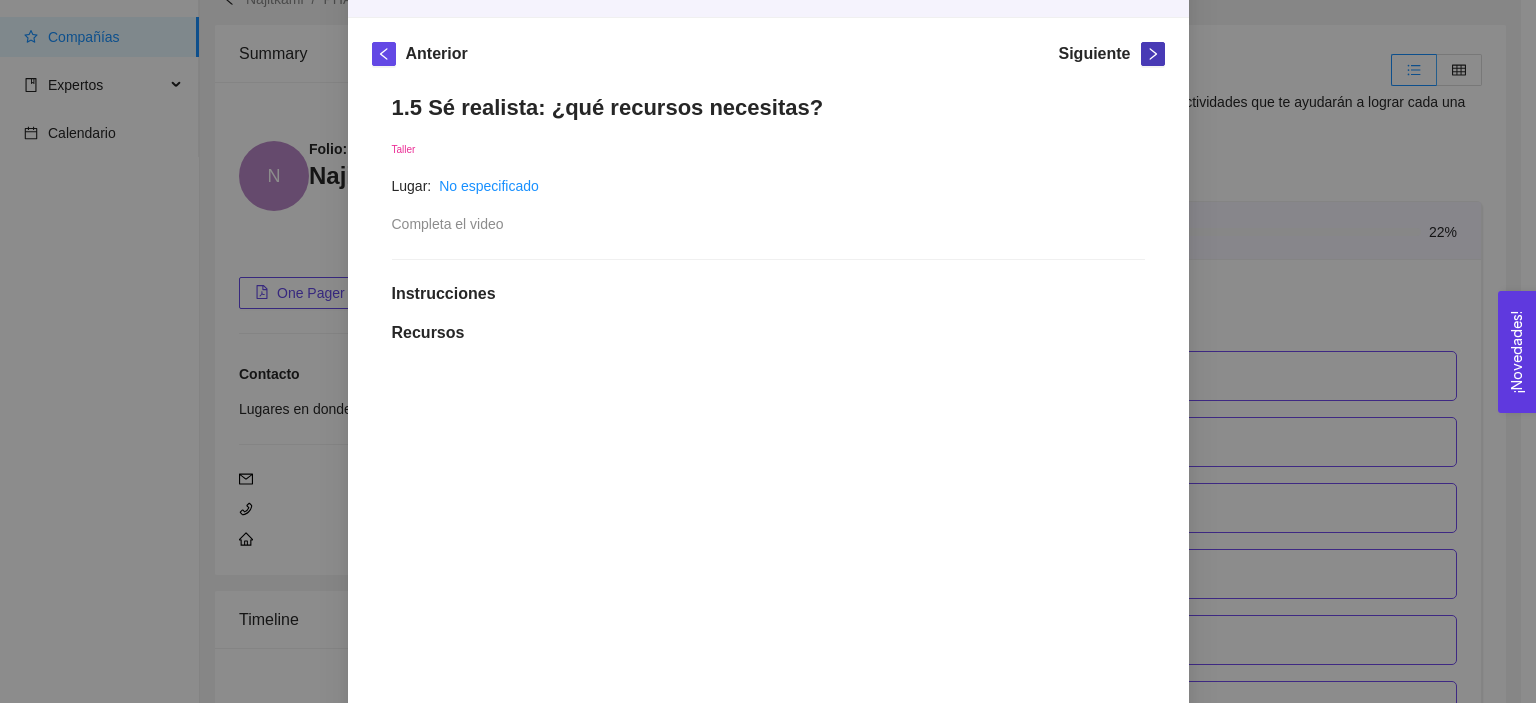 click at bounding box center [1153, 54] 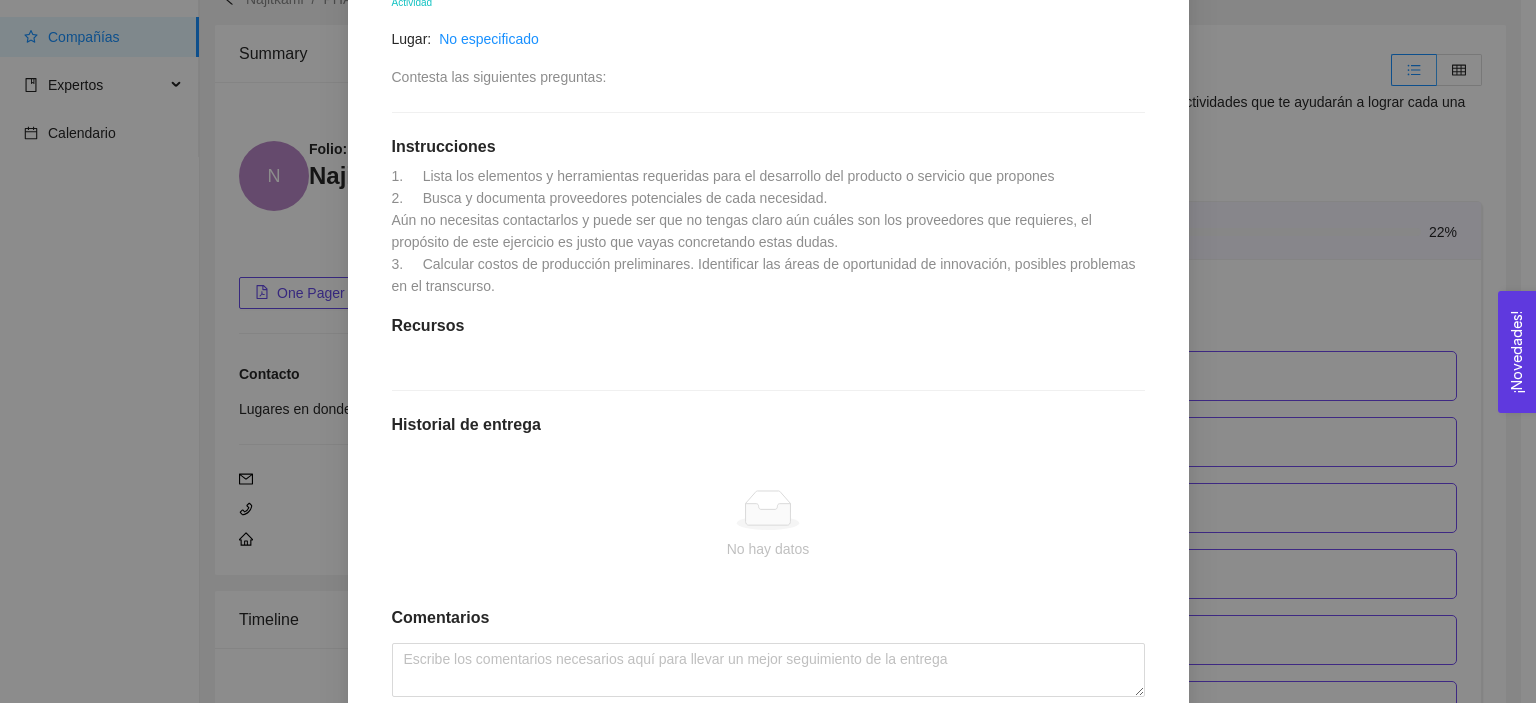 scroll, scrollTop: 558, scrollLeft: 0, axis: vertical 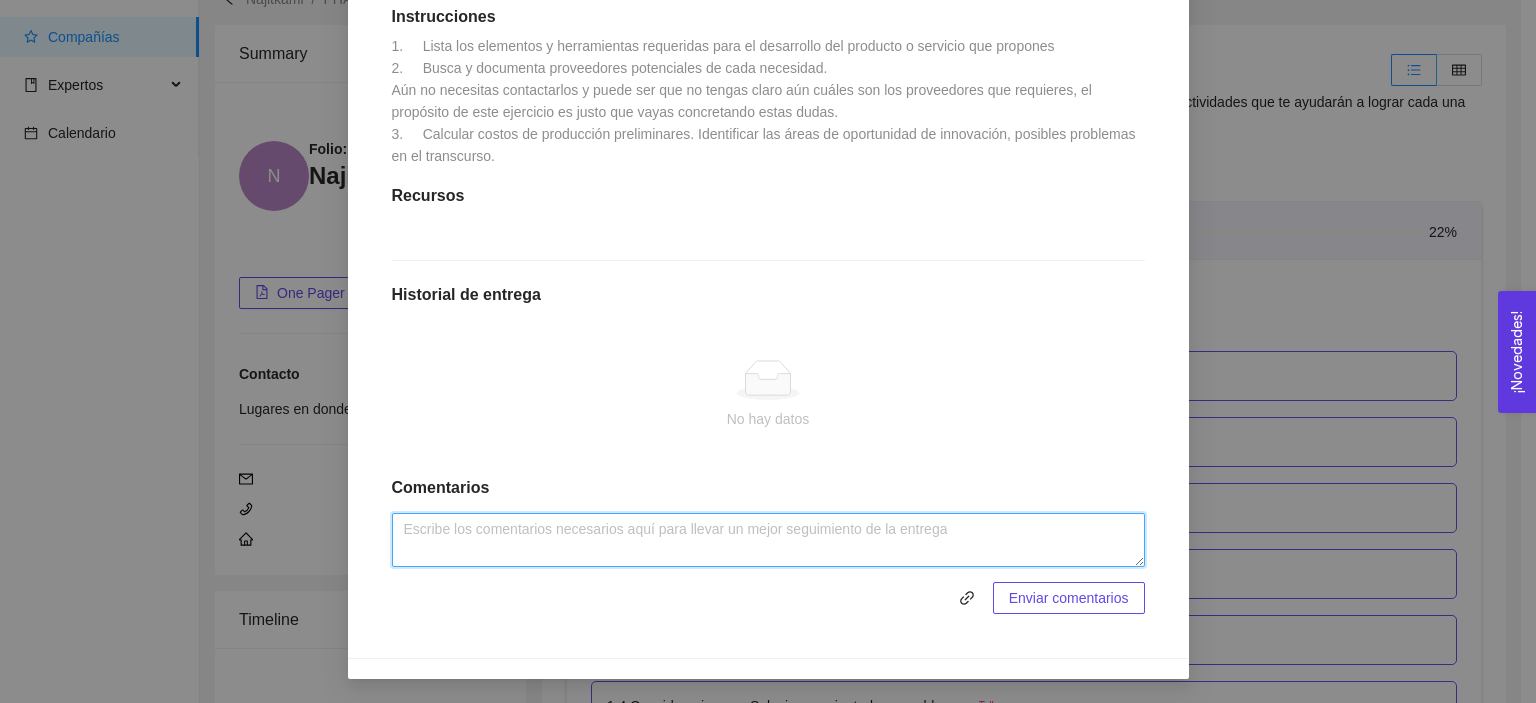 click at bounding box center (768, 540) 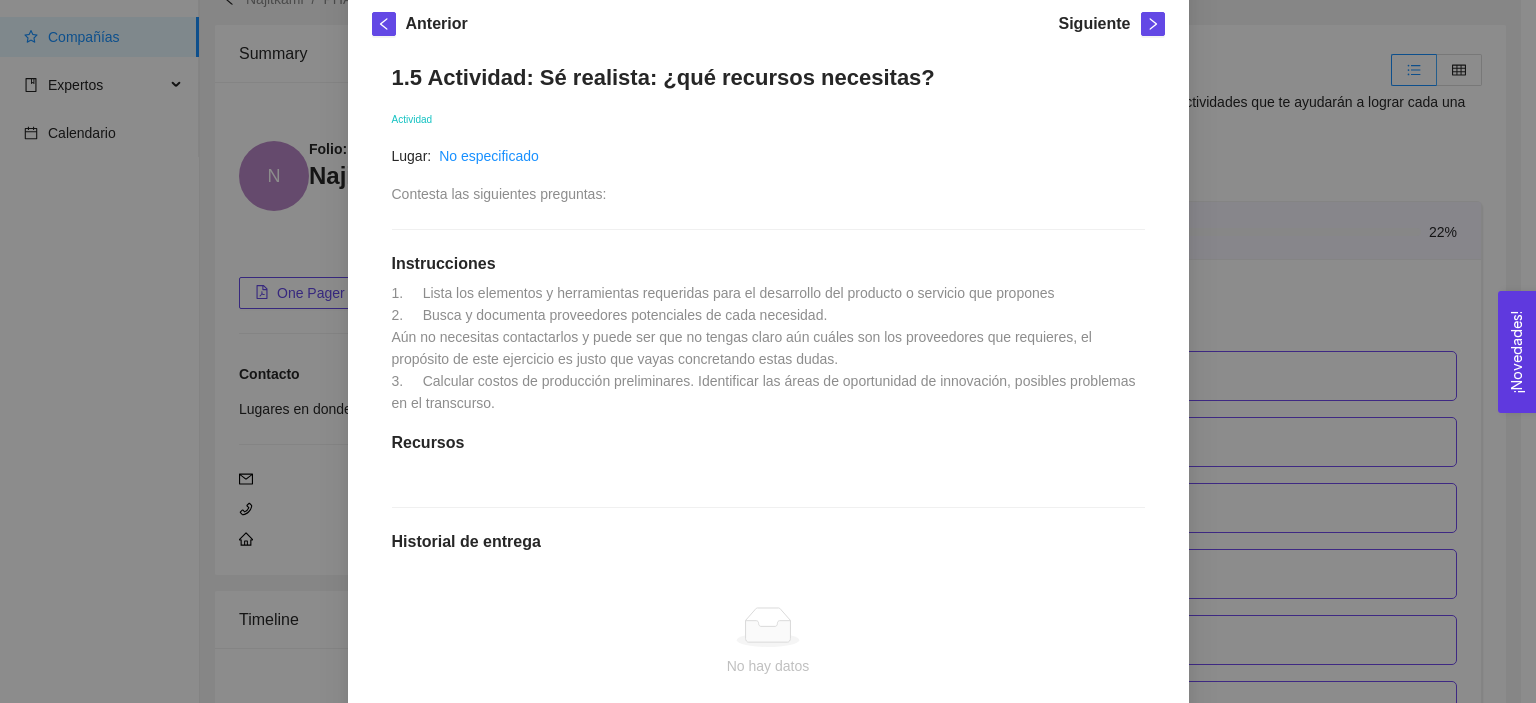 scroll, scrollTop: 558, scrollLeft: 0, axis: vertical 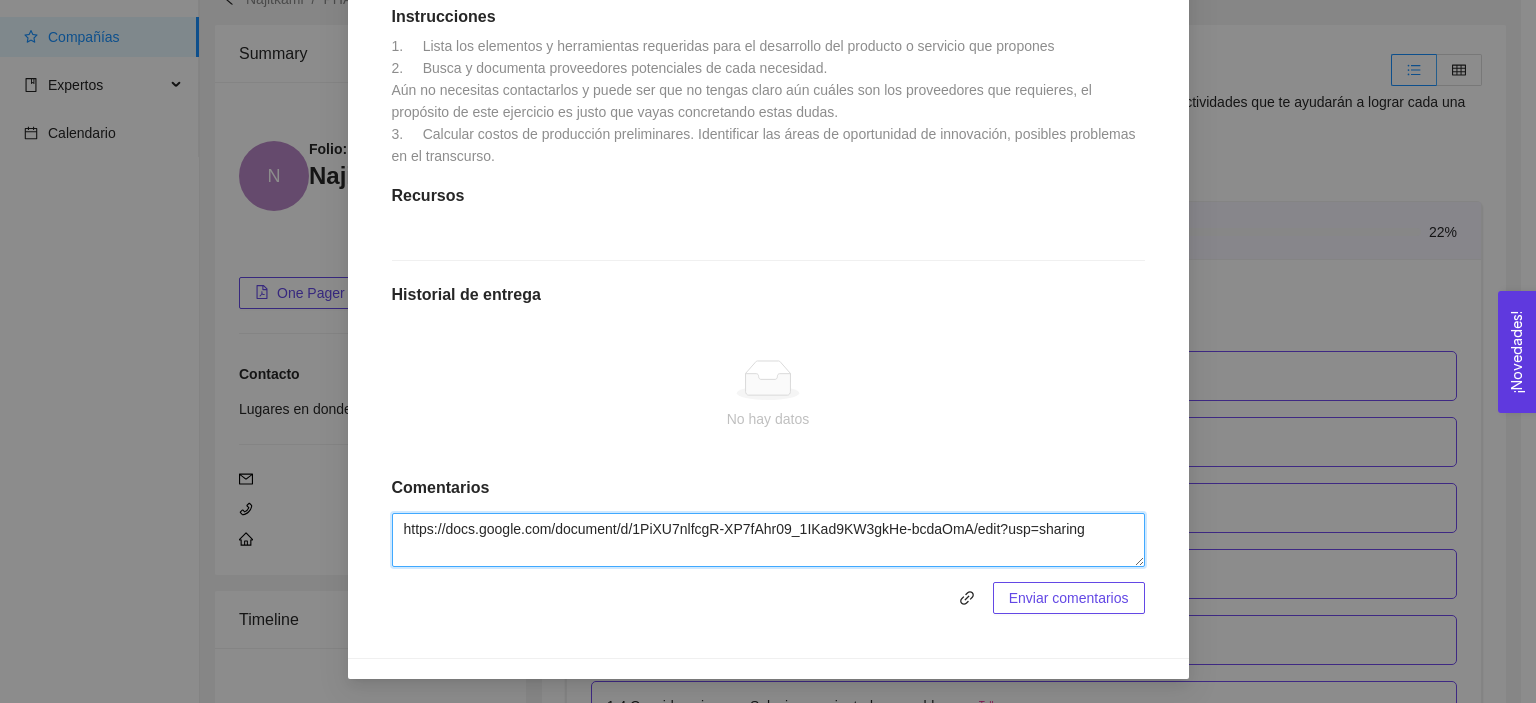 type on "https://docs.google.com/document/d/1PiXU7nlfcgR-XP7fAhr09_1IKad9KW3gkHe-bcdaOmA/edit?usp=sharing" 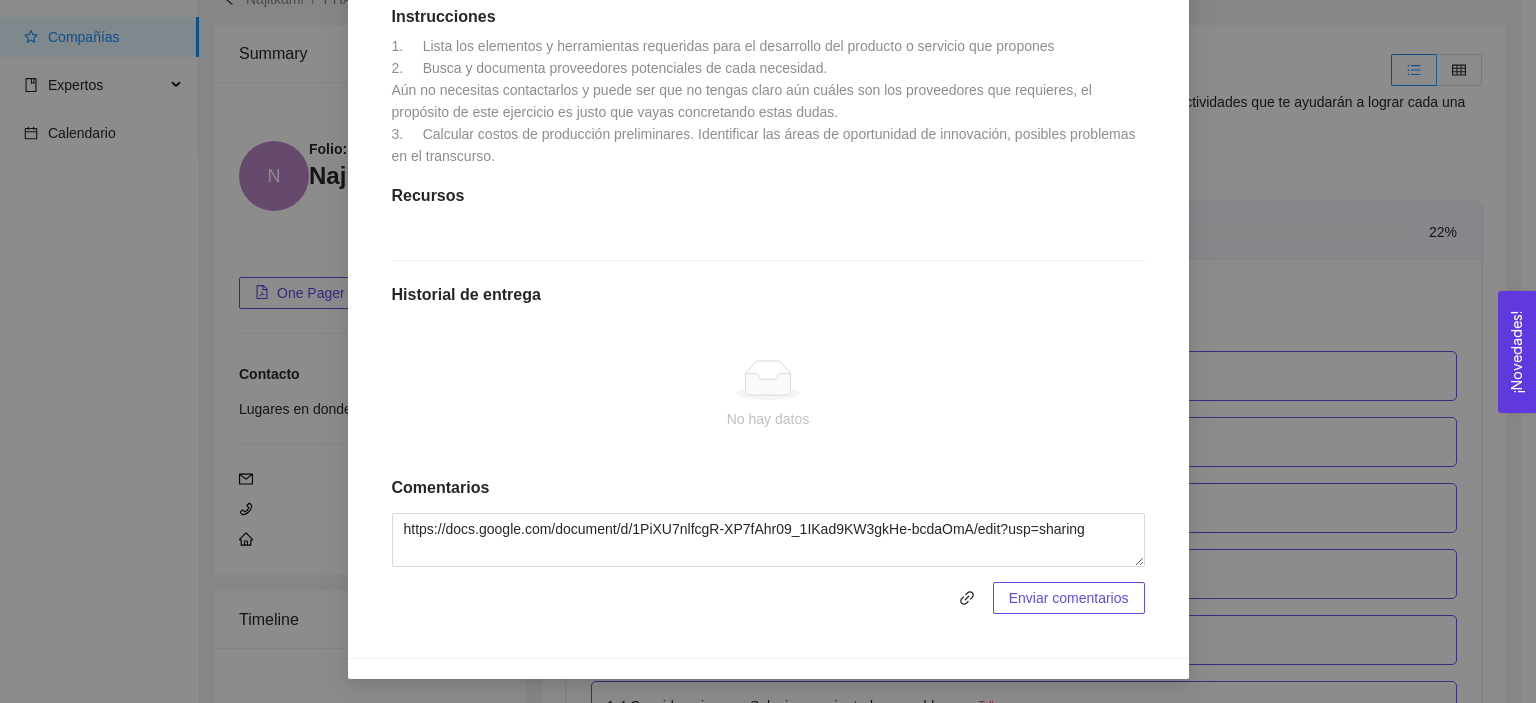 click on "No hay datos" at bounding box center [768, 419] 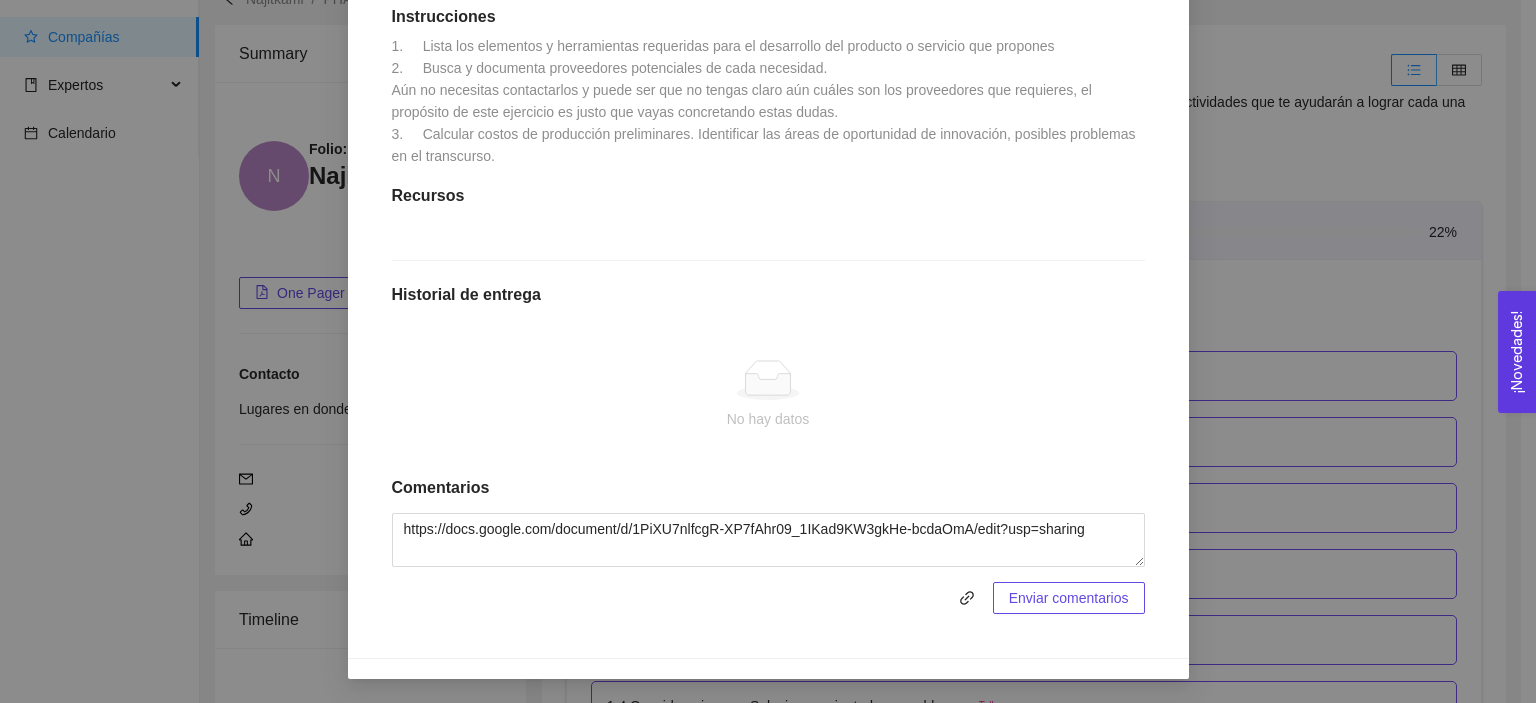 click on "Enviar comentarios" at bounding box center [1069, 598] 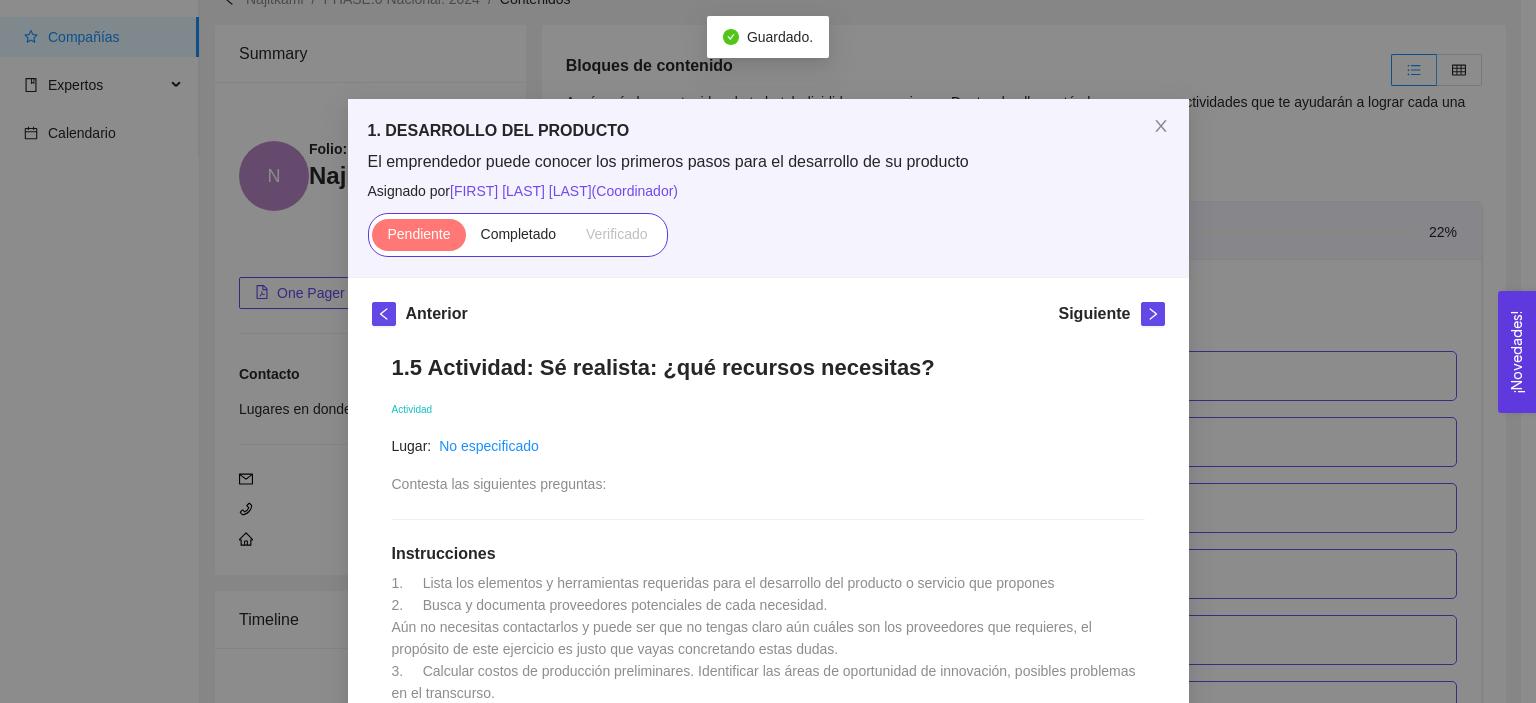 scroll, scrollTop: 0, scrollLeft: 0, axis: both 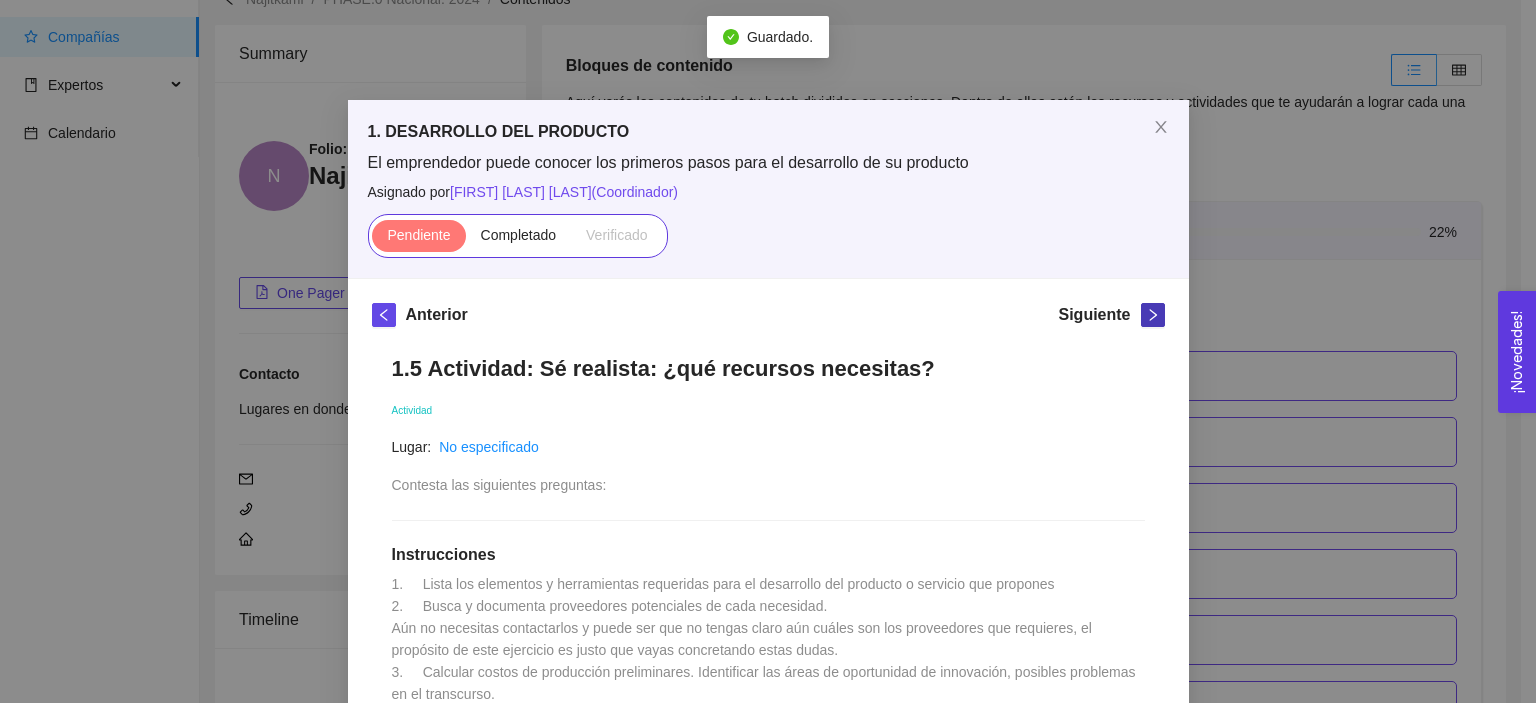 click at bounding box center (1153, 315) 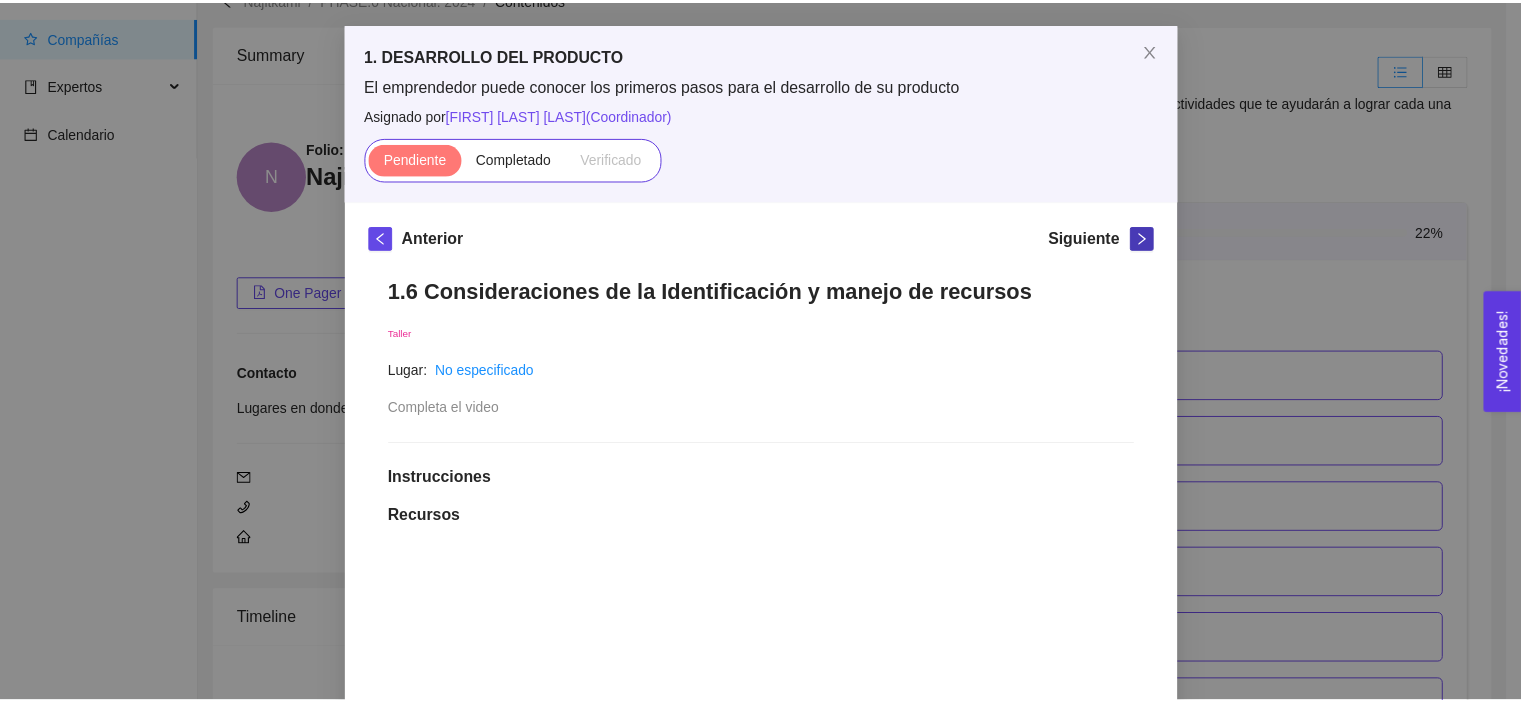 scroll, scrollTop: 0, scrollLeft: 0, axis: both 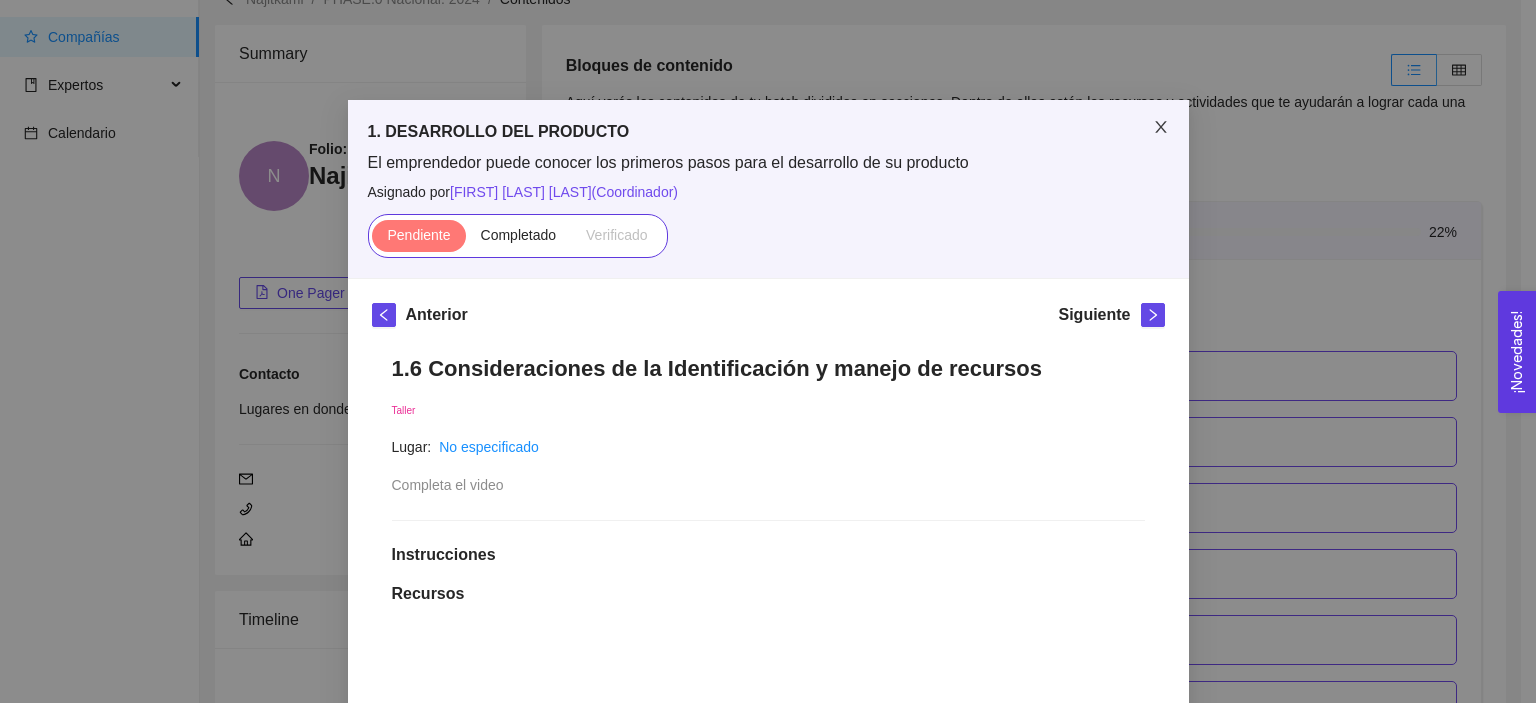 click at bounding box center [1161, 127] 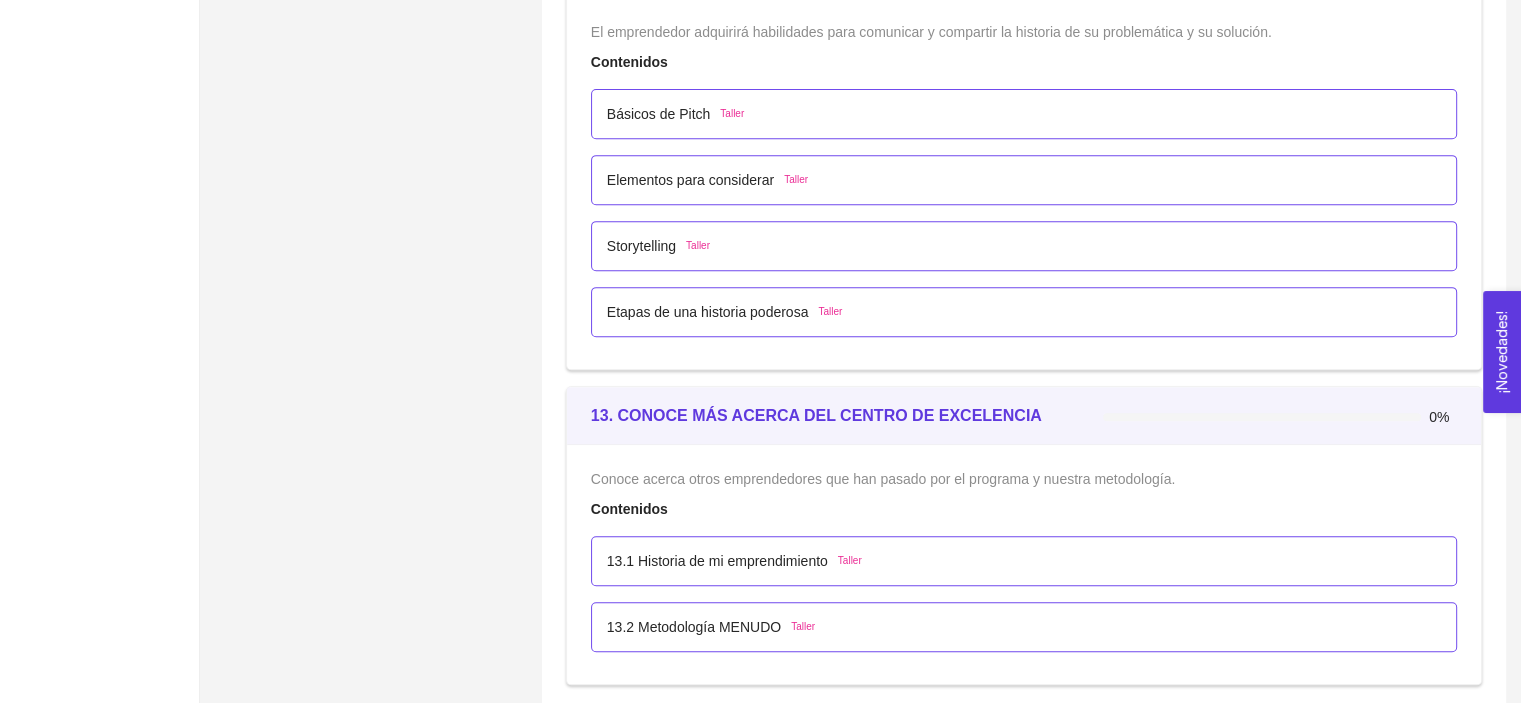 scroll, scrollTop: 8477, scrollLeft: 0, axis: vertical 